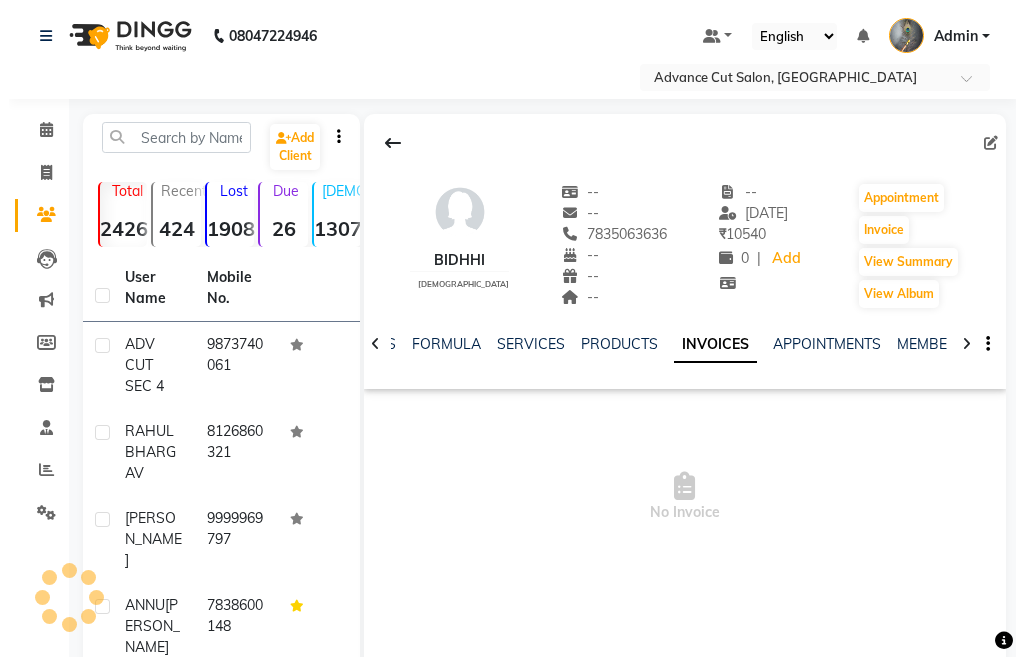 scroll, scrollTop: 0, scrollLeft: 0, axis: both 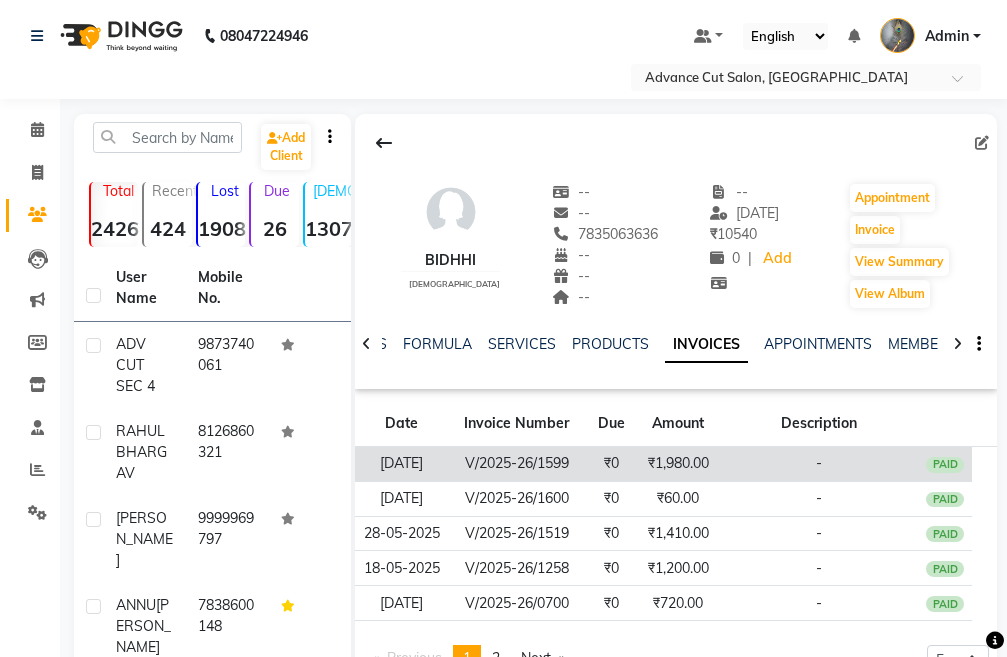 click on "₹1,980.00" 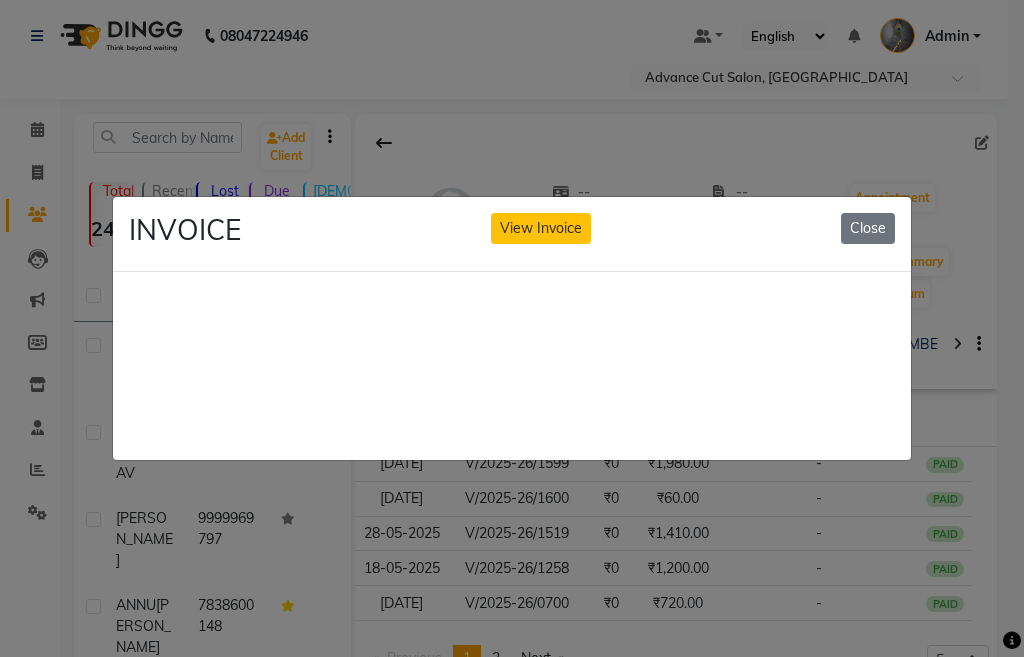 scroll, scrollTop: 0, scrollLeft: 0, axis: both 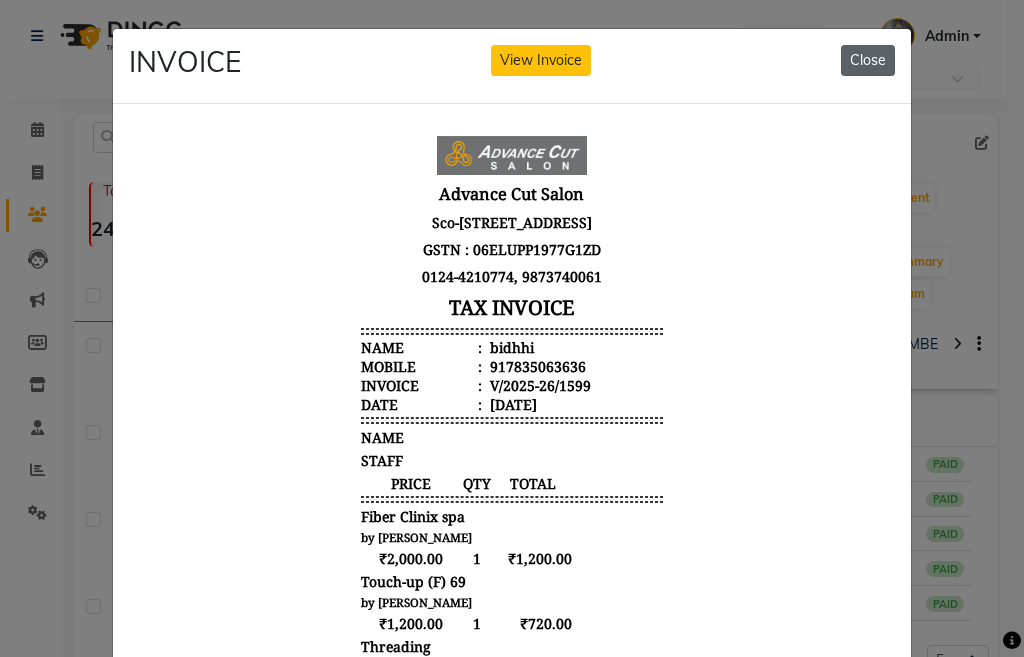 click on "INVOICE View Invoice Close" 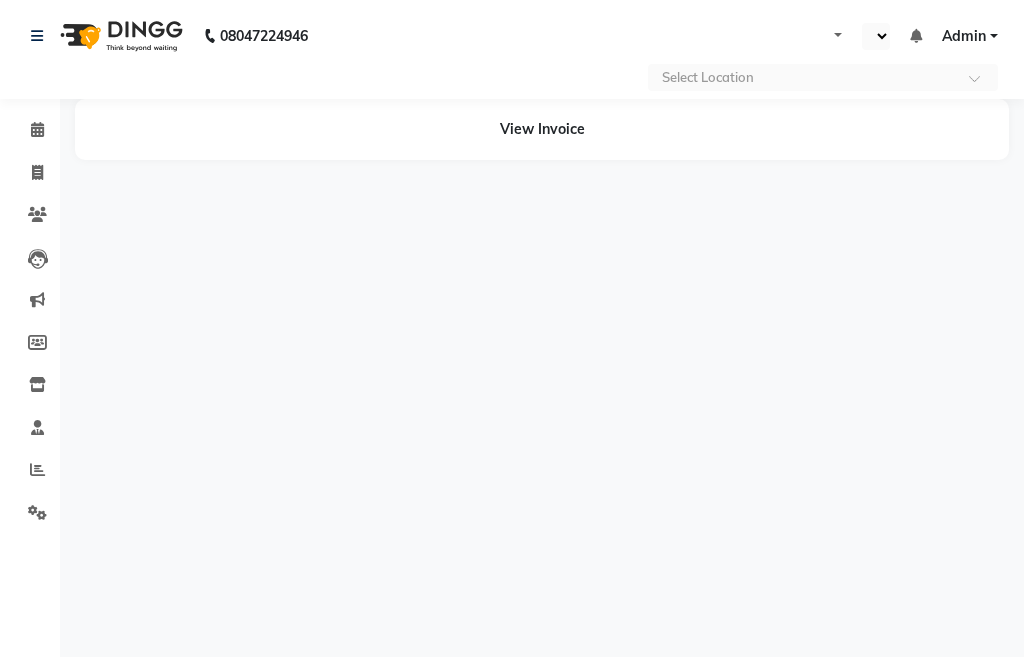 select on "en" 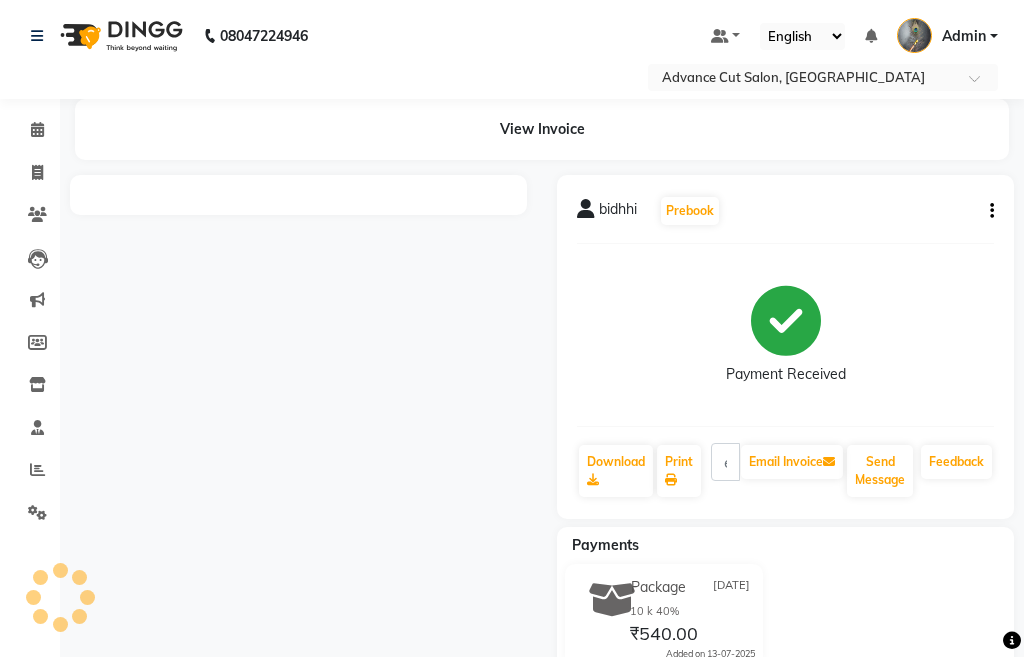 scroll, scrollTop: 0, scrollLeft: 0, axis: both 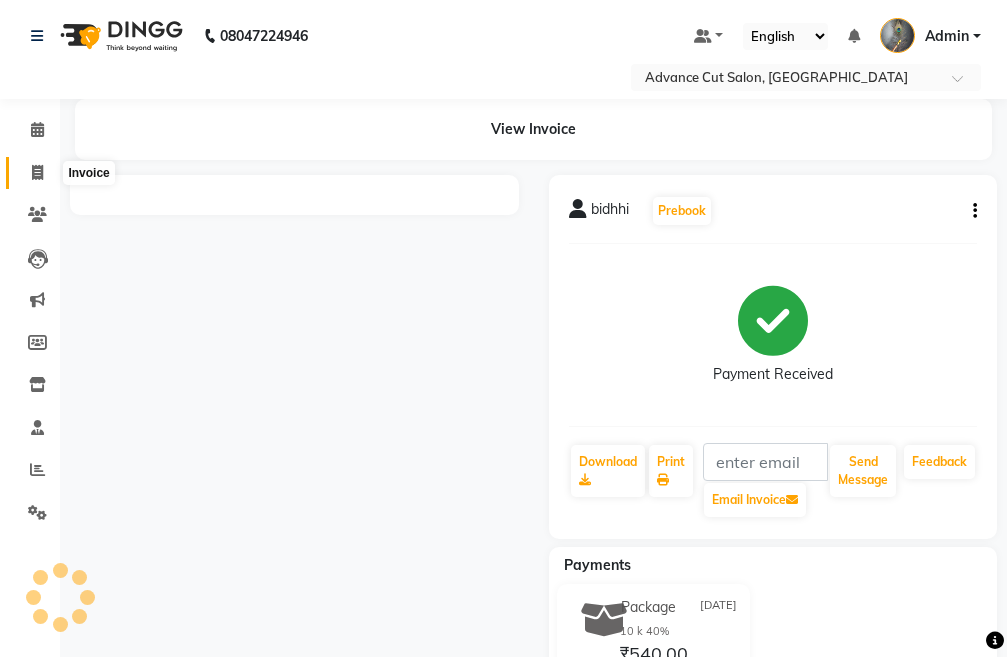 click 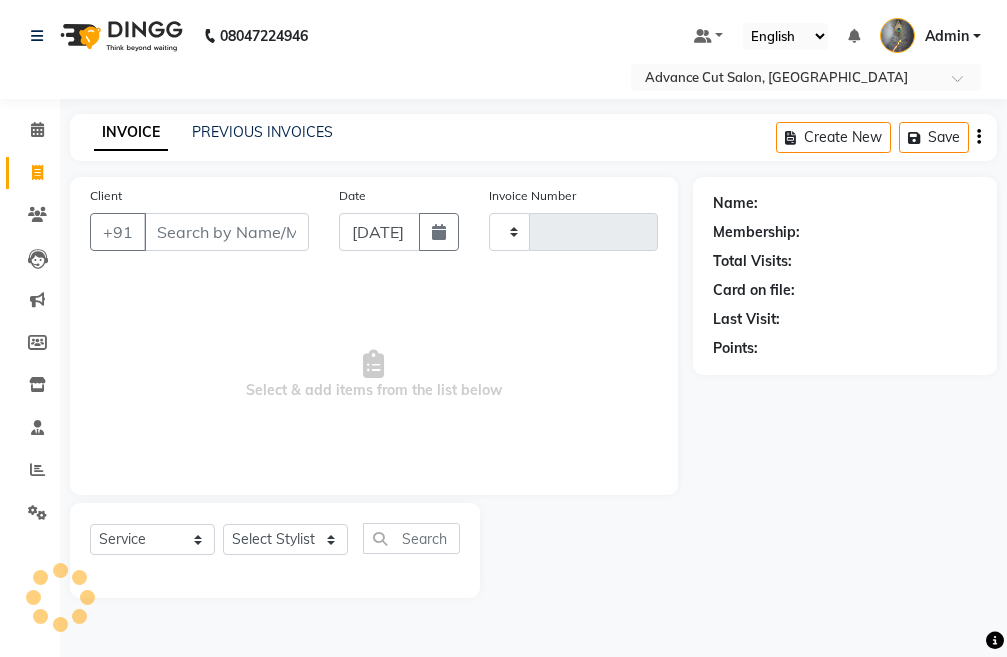 click on "Client" at bounding box center [226, 232] 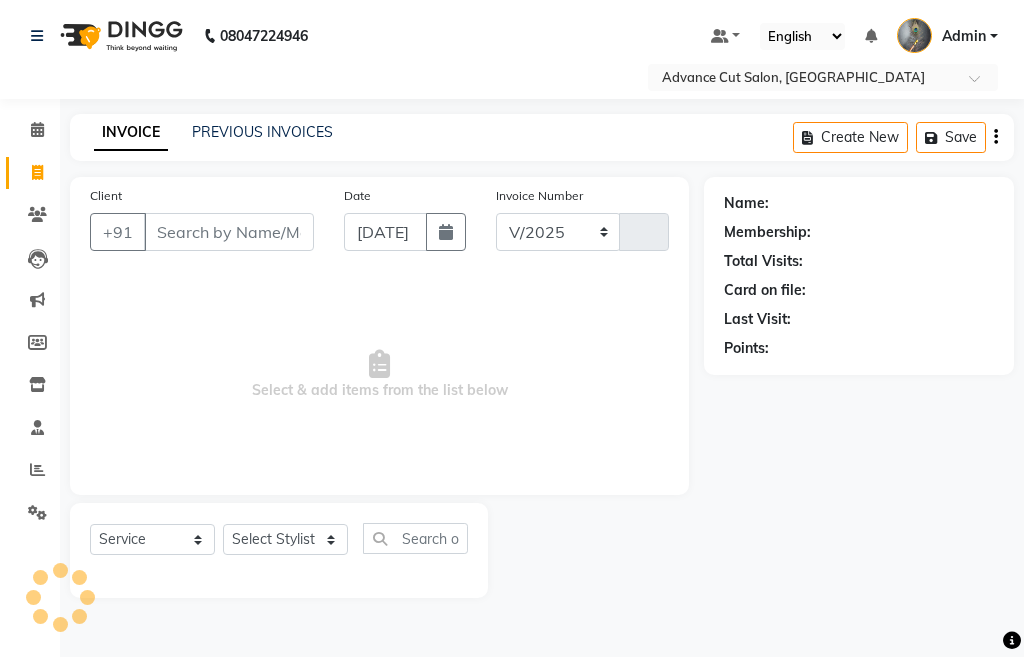 select on "4939" 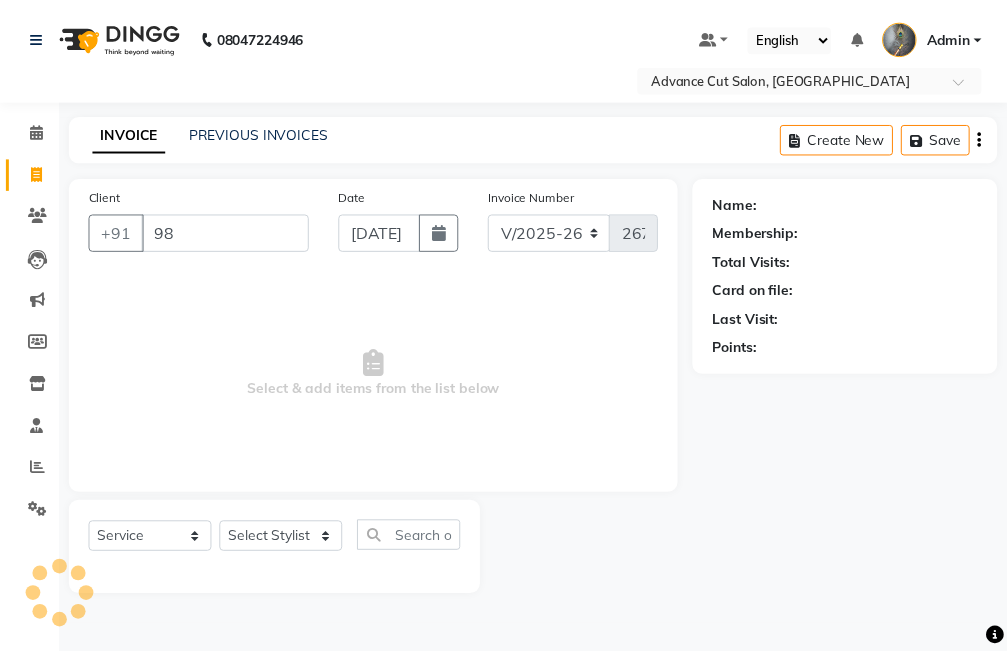 scroll, scrollTop: 0, scrollLeft: 0, axis: both 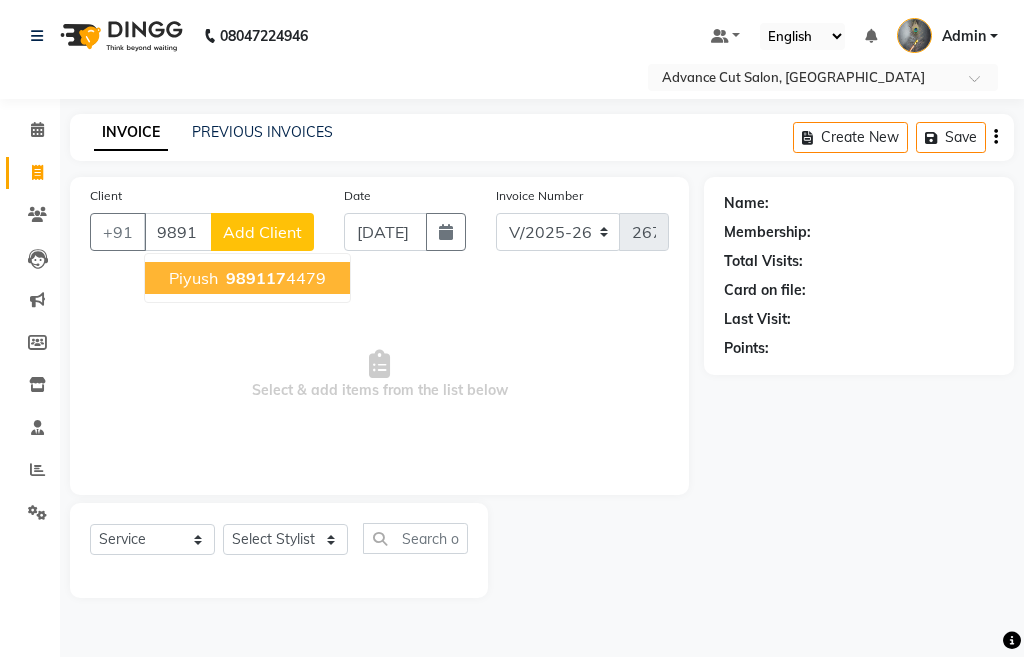 click on "Piyush" at bounding box center [193, 278] 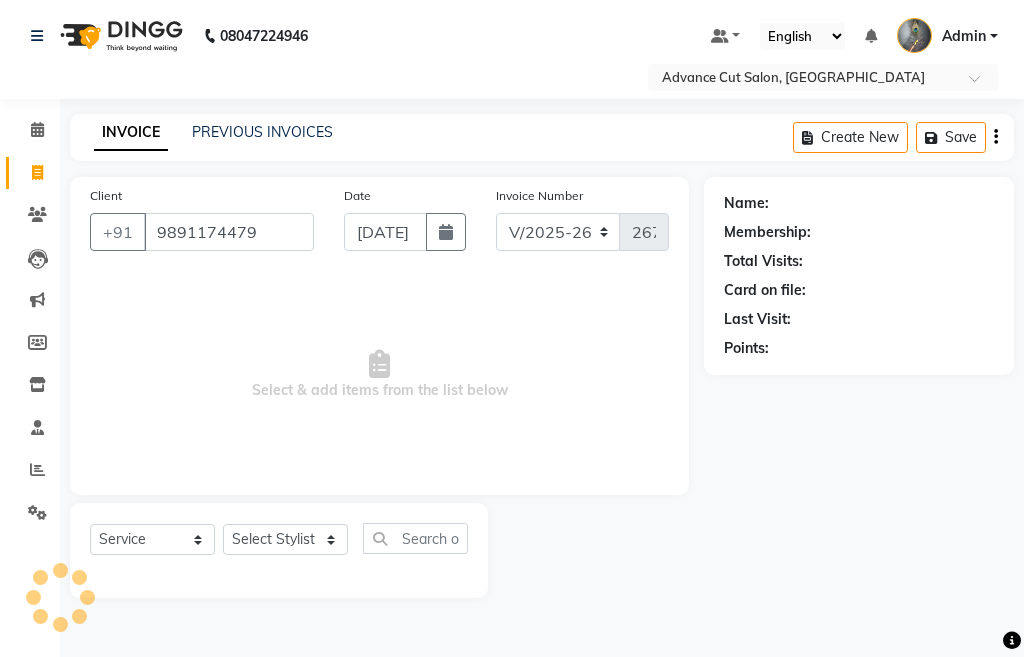 type on "9891174479" 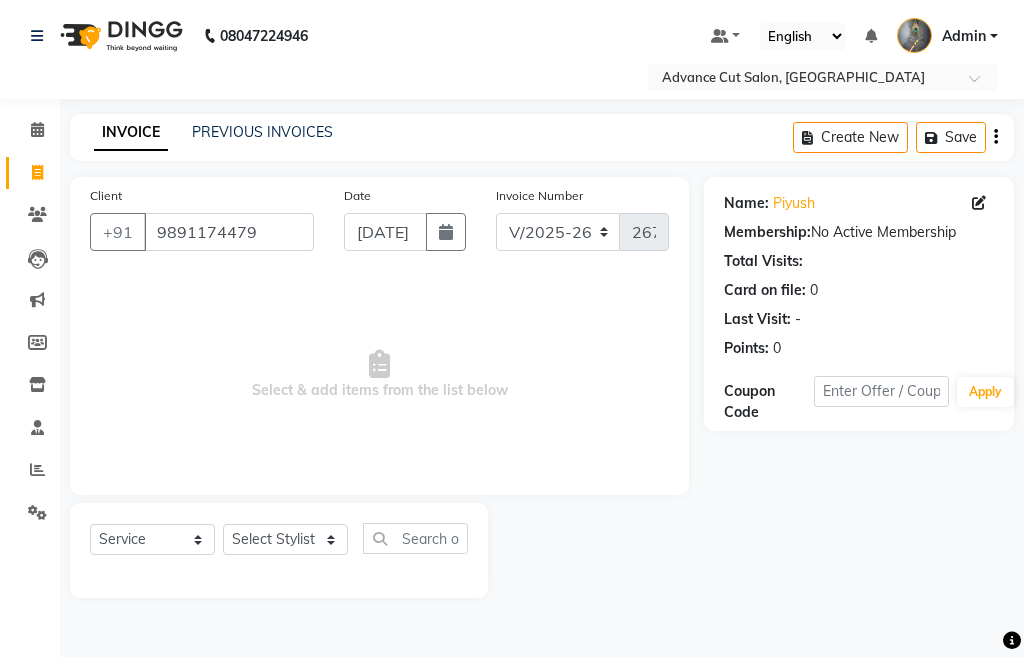 click on "Client [PHONE_NUMBER] Date [DATE] Invoice Number V/2025 V/[PHONE_NUMBER]  Select & add items from the list below" 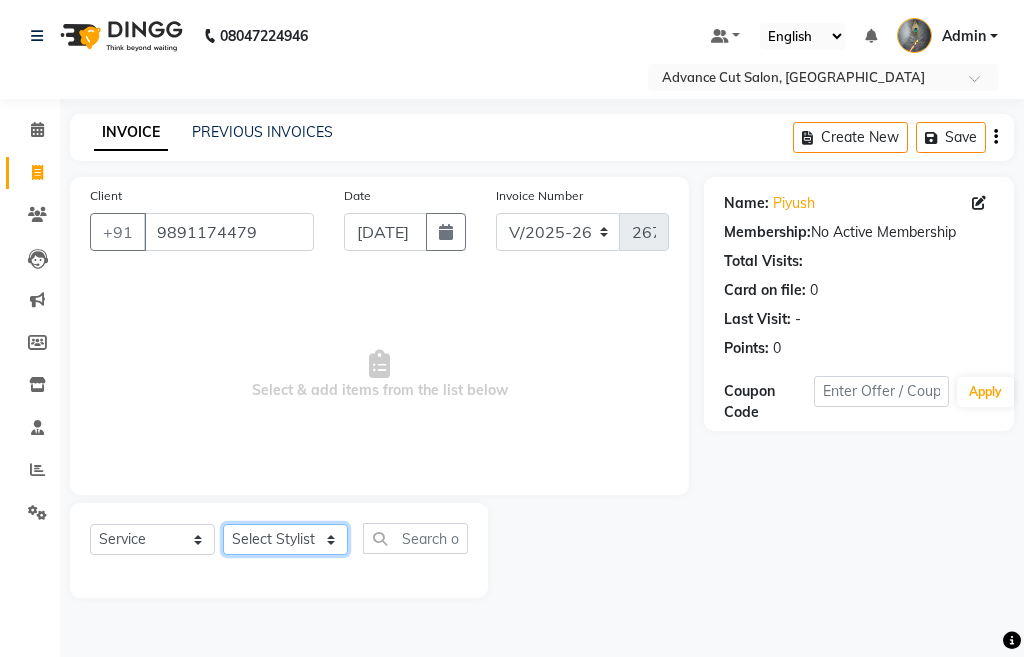 click on "Select Stylist Admin chahit COUNTOR [PERSON_NAME] mamta [PERSON_NAME] navi [PERSON_NAME] [PERSON_NAME] [PERSON_NAME] sunny tip" 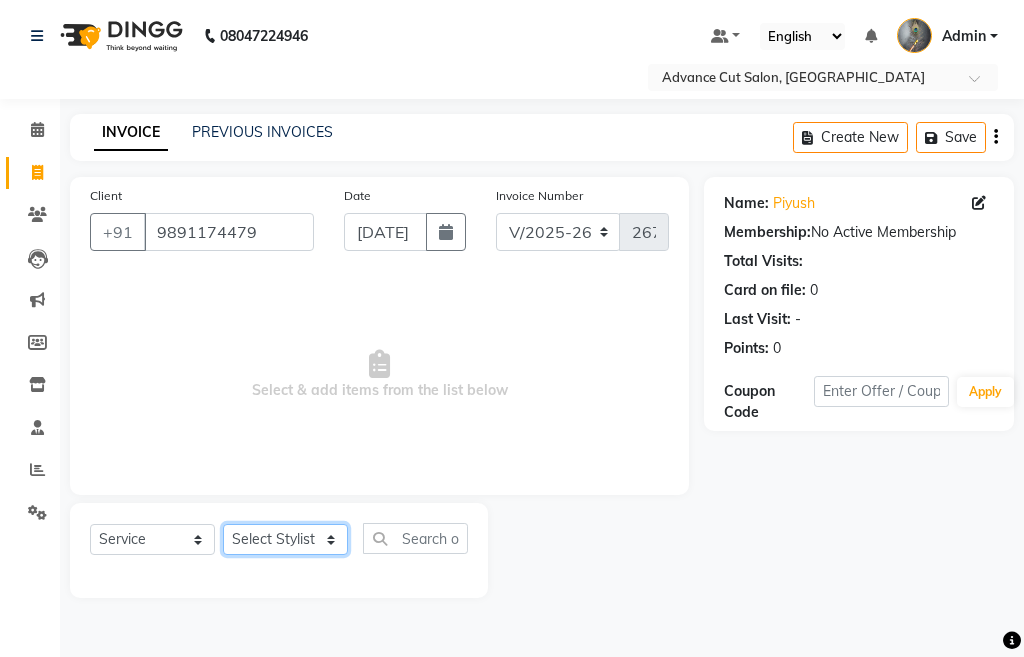 select on "58461" 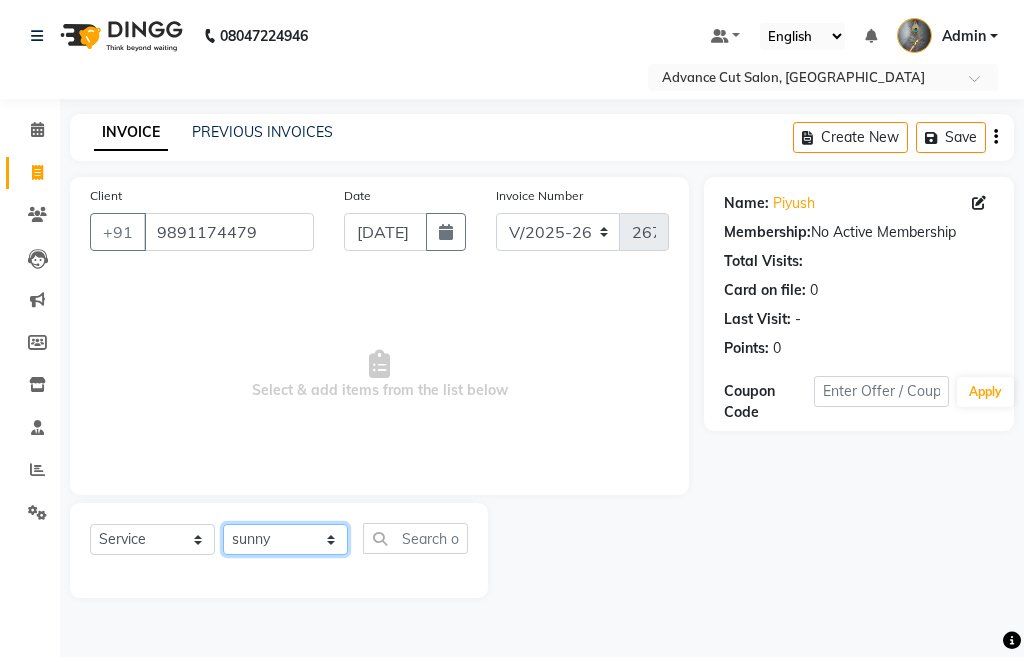 click on "Select Stylist Admin chahit COUNTOR [PERSON_NAME] mamta [PERSON_NAME] navi [PERSON_NAME] [PERSON_NAME] [PERSON_NAME] sunny tip" 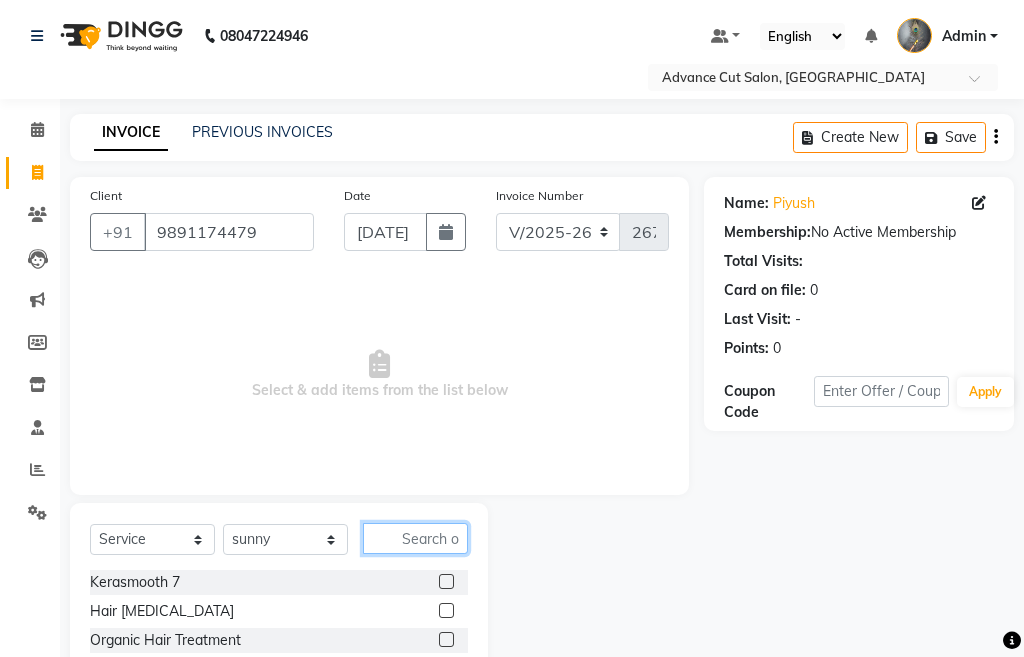 click 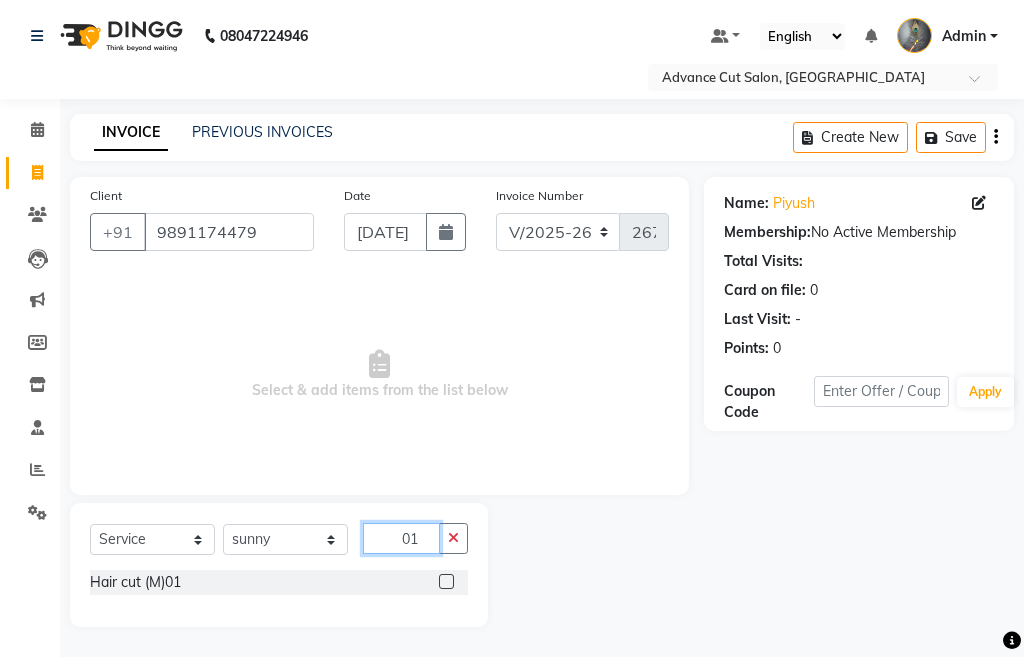 type on "01" 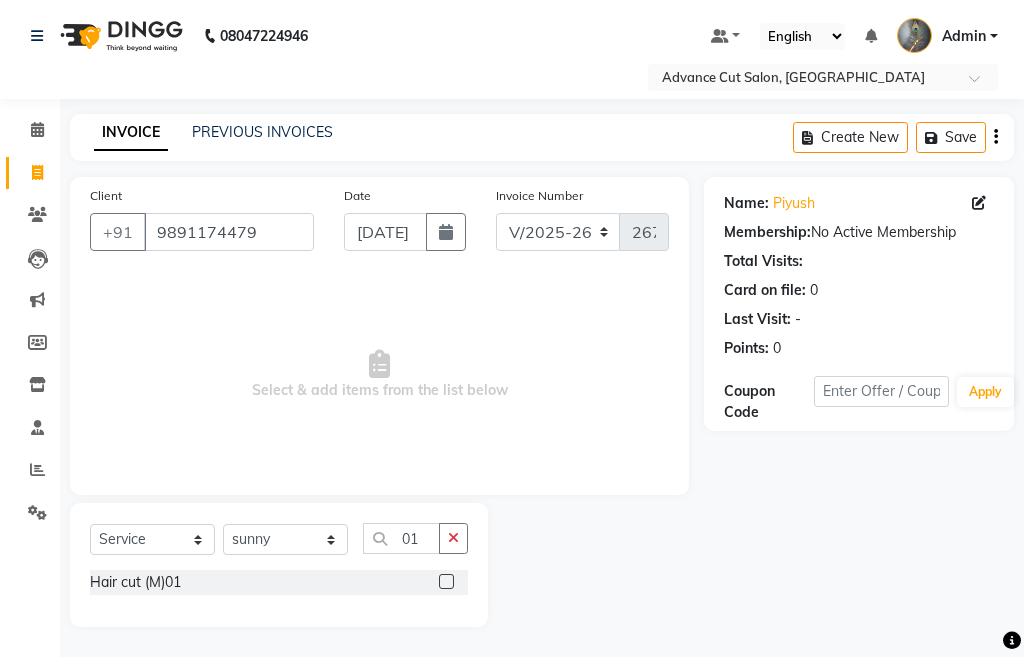 click 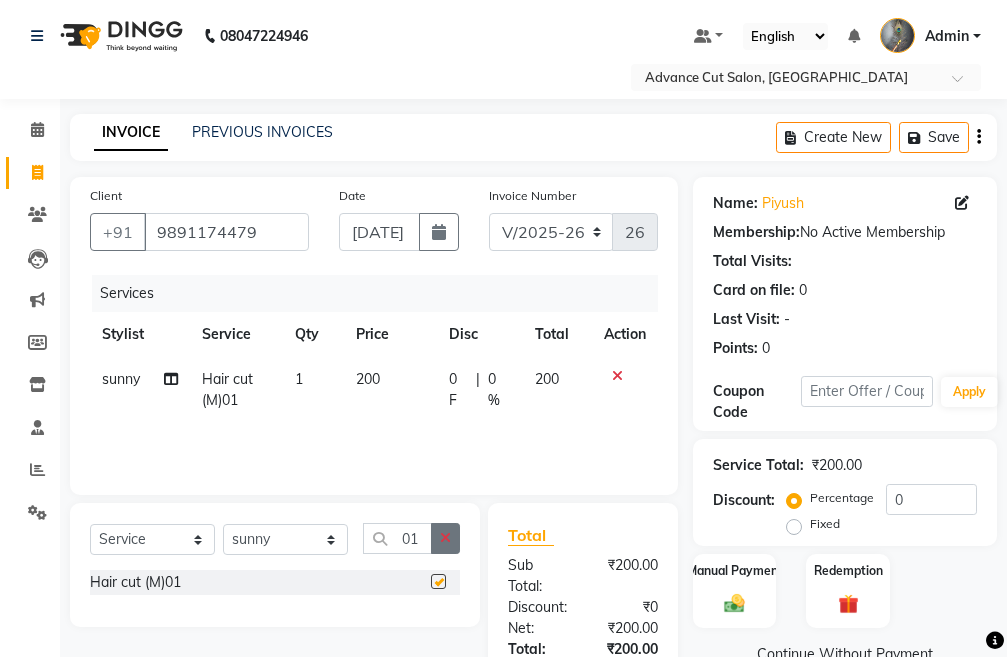 checkbox on "false" 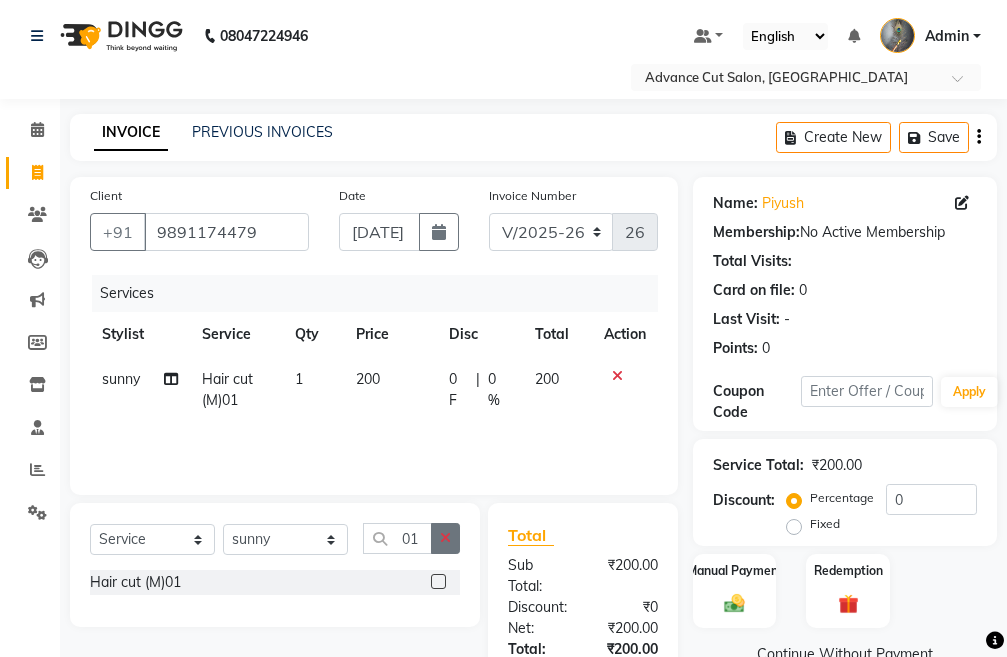 click 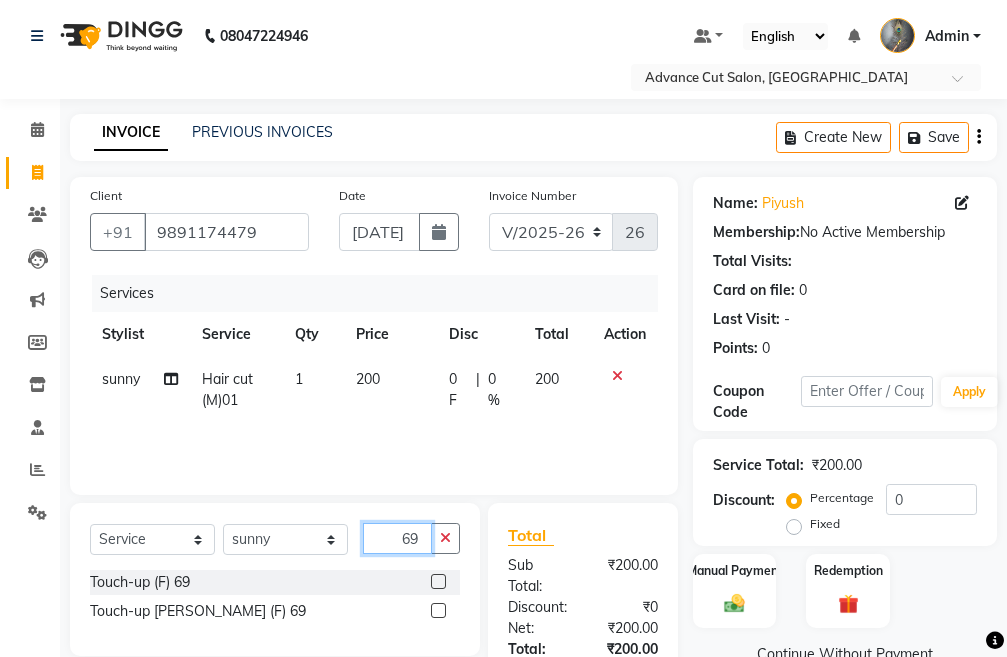 type on "69" 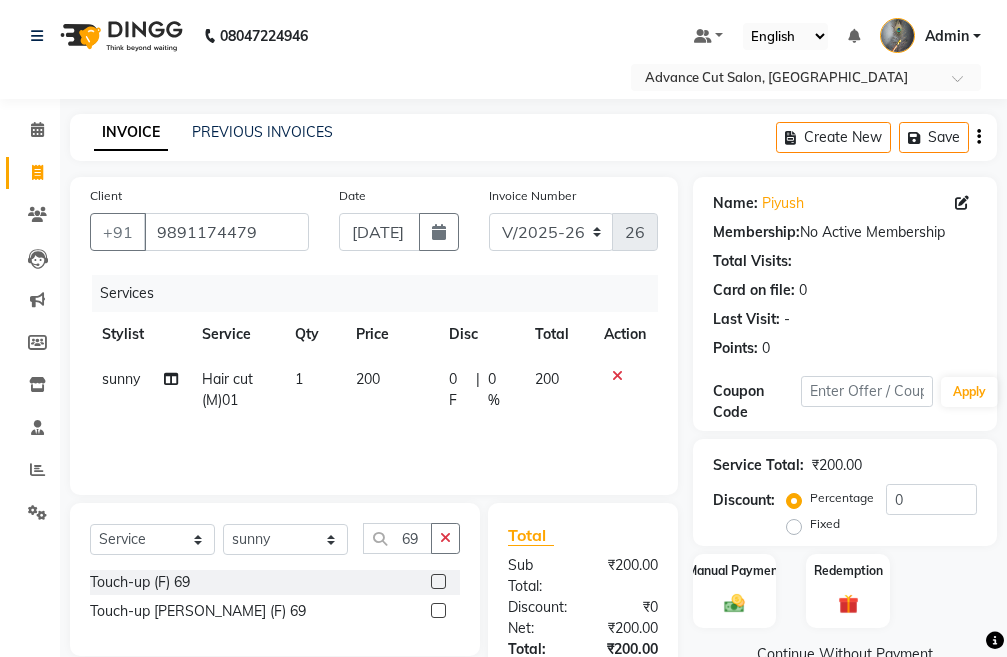 click 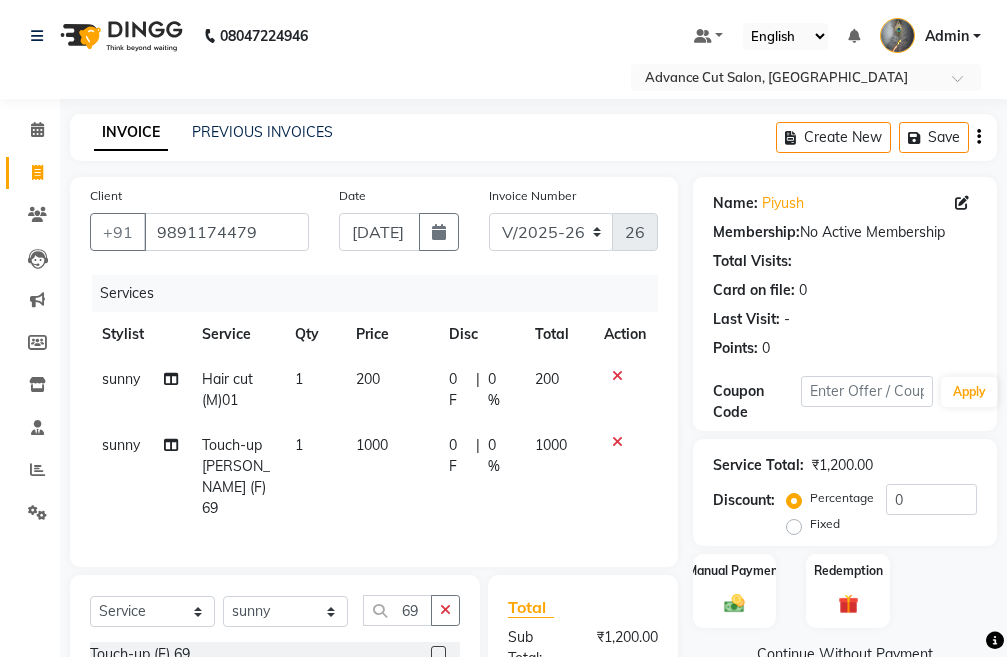 checkbox on "false" 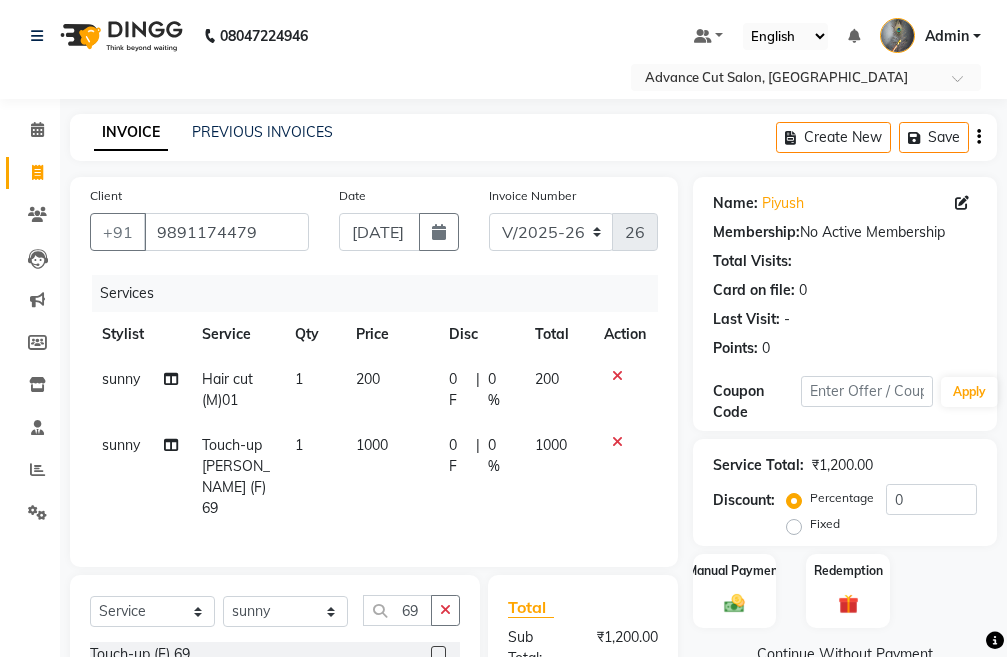 click 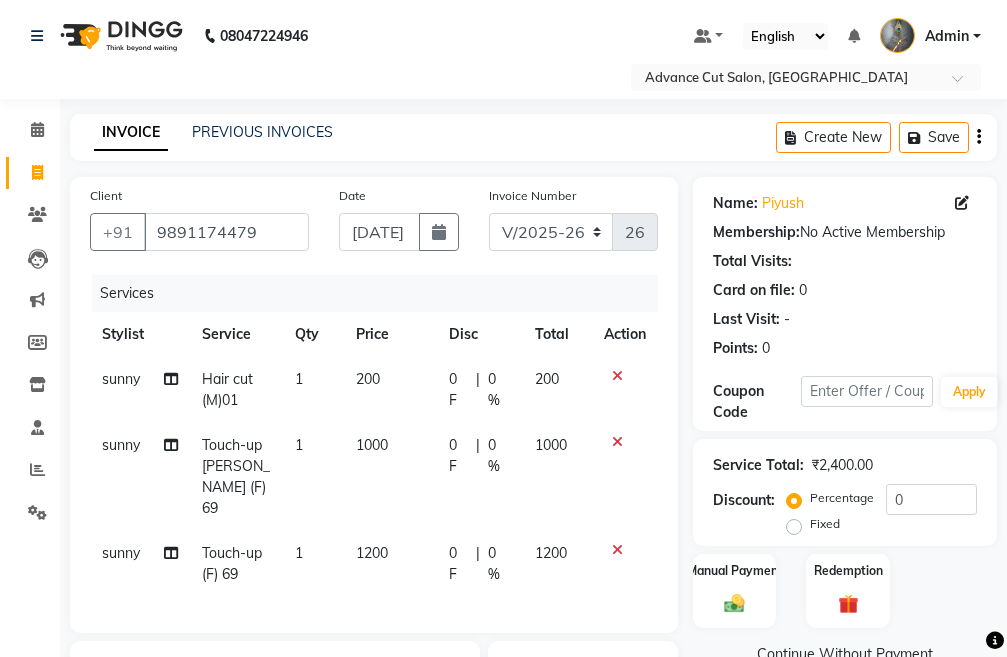 checkbox on "false" 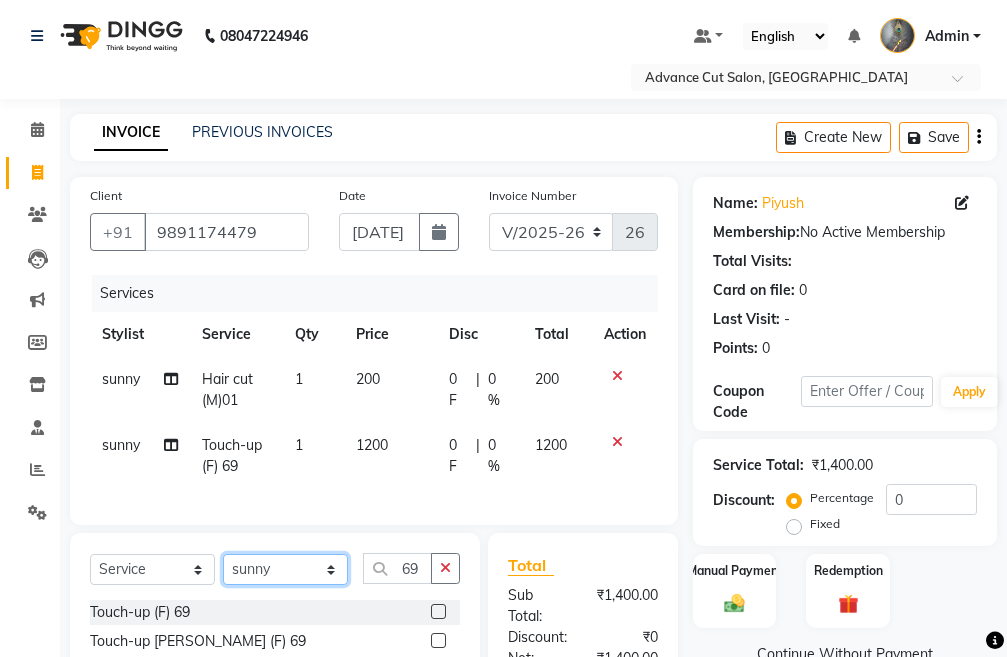 click on "Select Stylist Admin chahit COUNTOR [PERSON_NAME] mamta [PERSON_NAME] navi [PERSON_NAME] [PERSON_NAME] [PERSON_NAME] sunny tip" 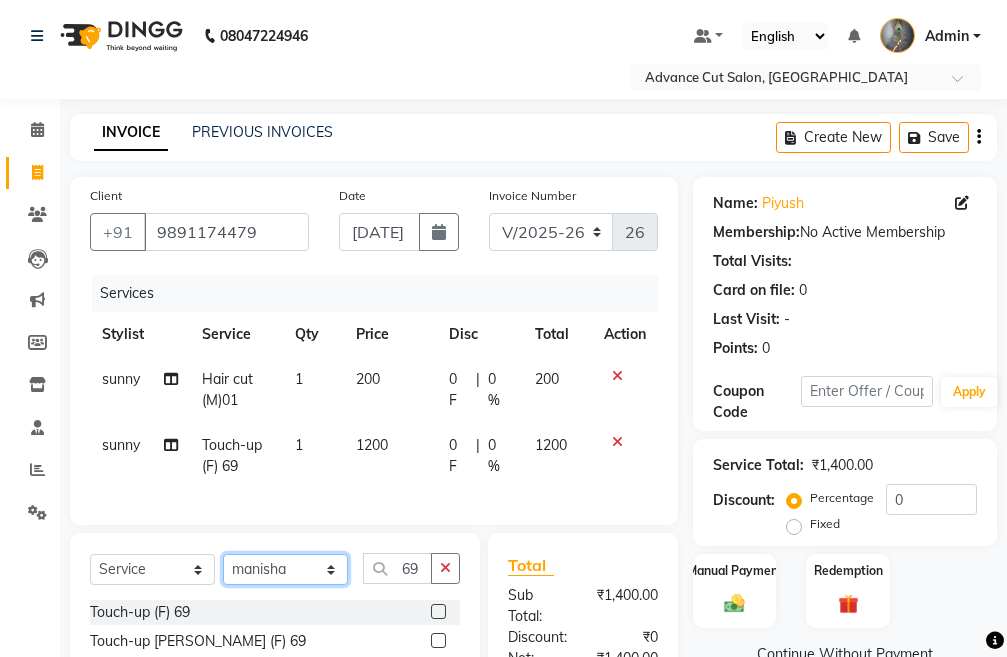 click on "Select Stylist Admin chahit COUNTOR [PERSON_NAME] mamta [PERSON_NAME] navi [PERSON_NAME] [PERSON_NAME] [PERSON_NAME] sunny tip" 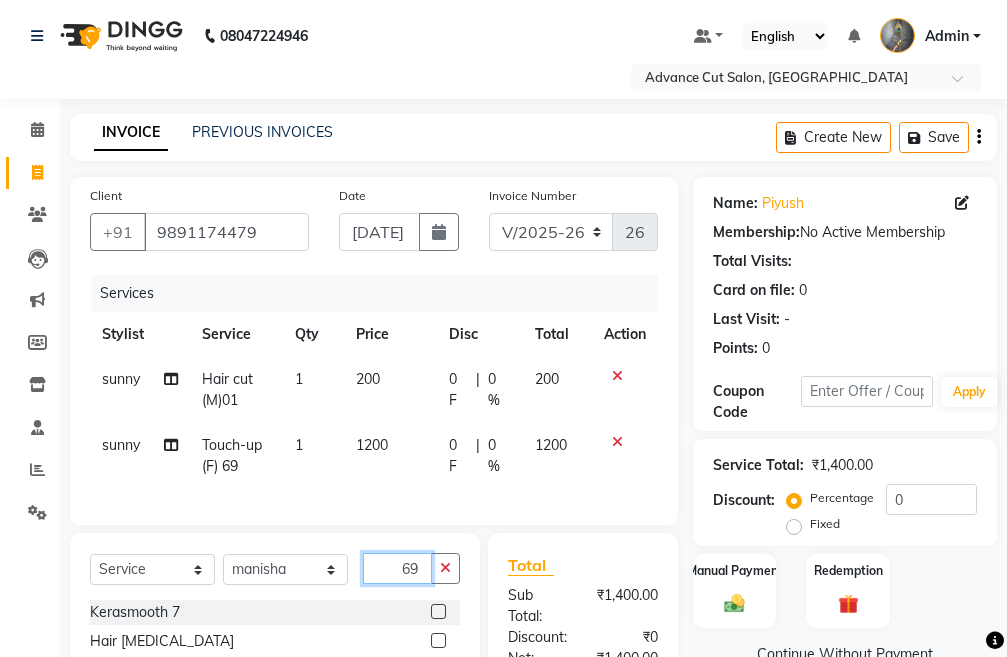 click on "69" 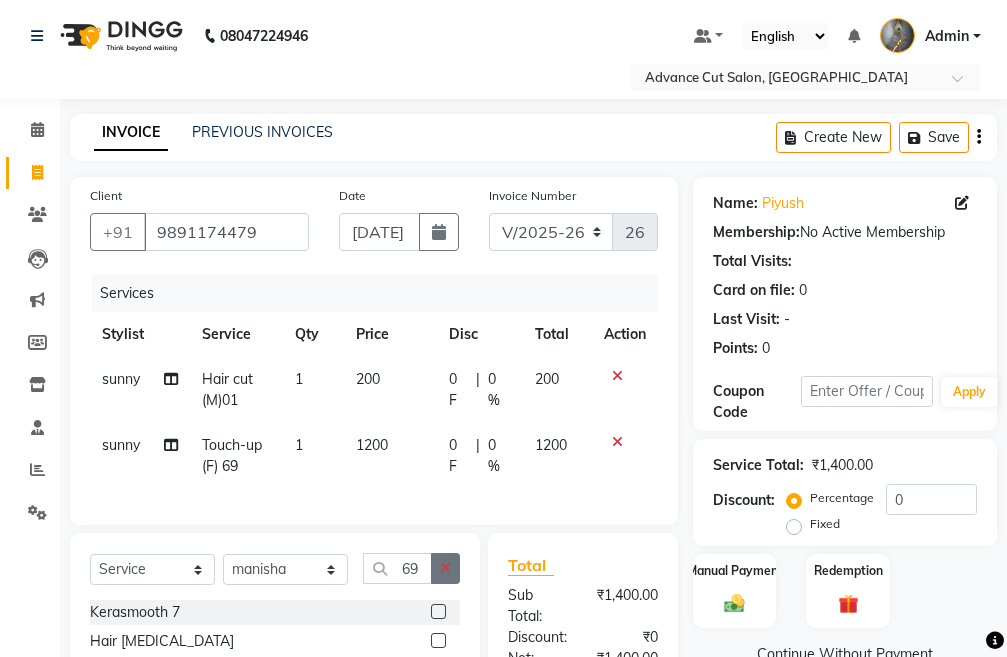 click 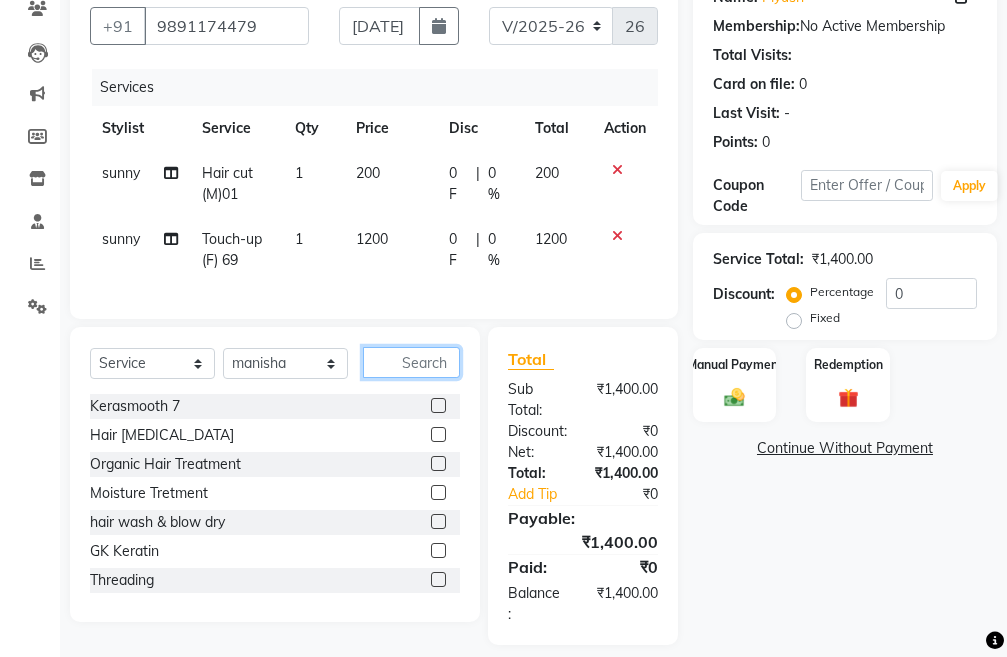 scroll, scrollTop: 241, scrollLeft: 0, axis: vertical 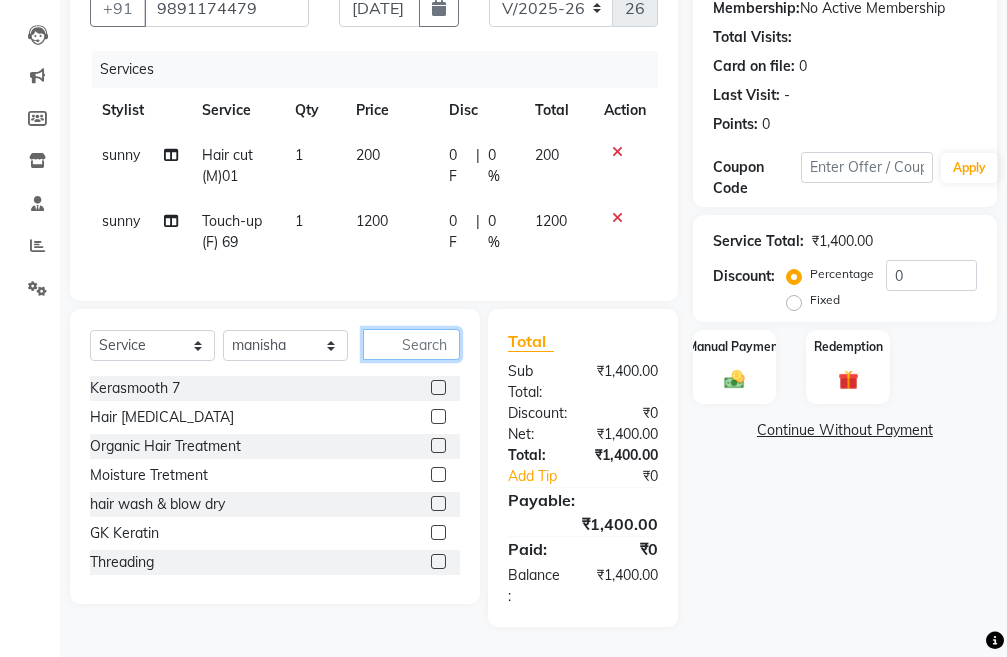 click 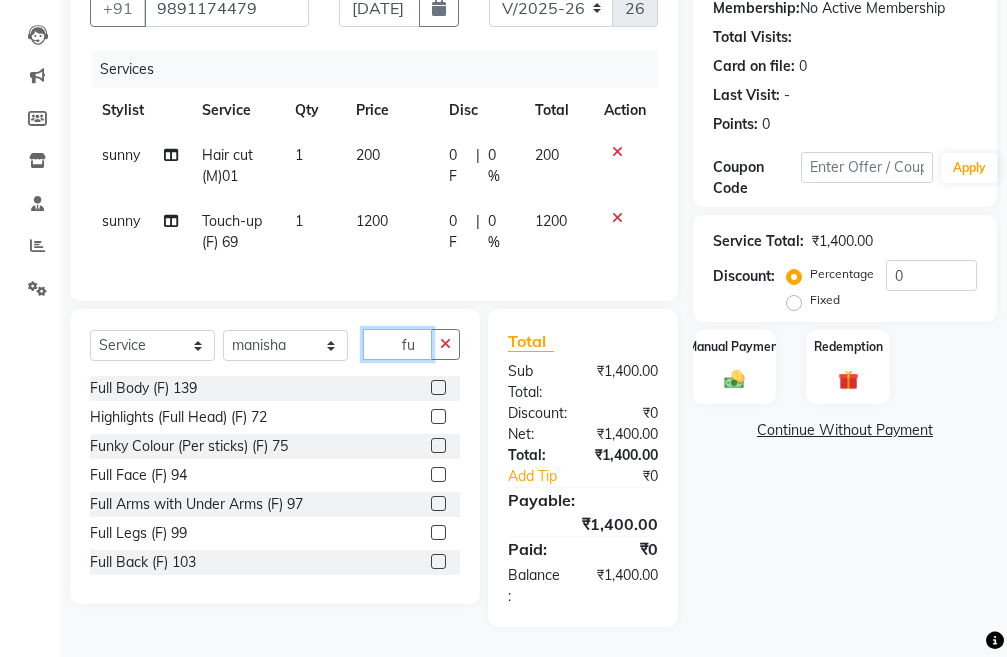 type on "fu" 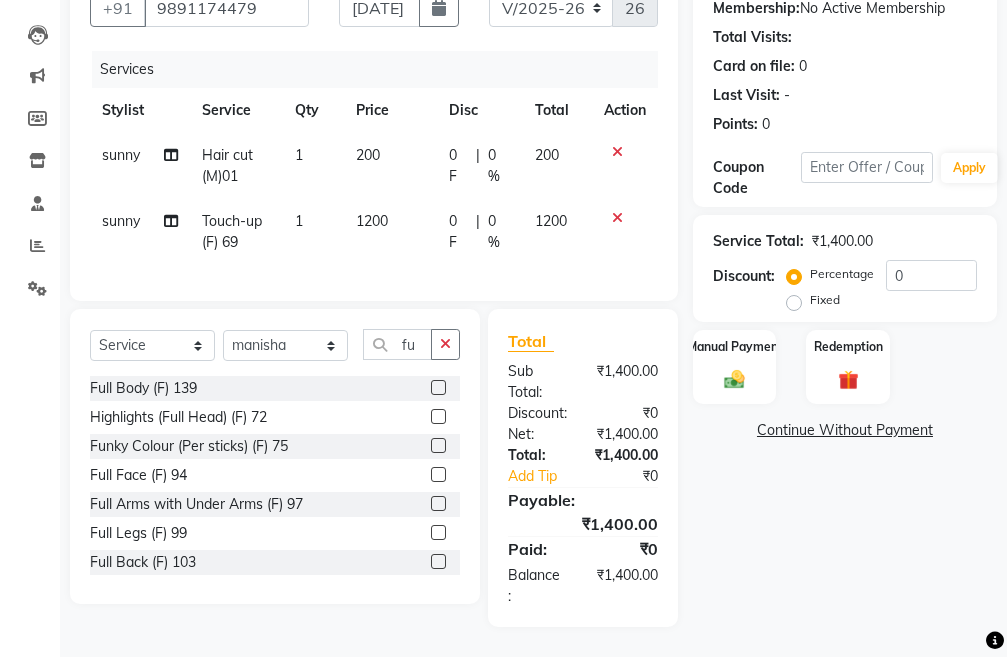 click 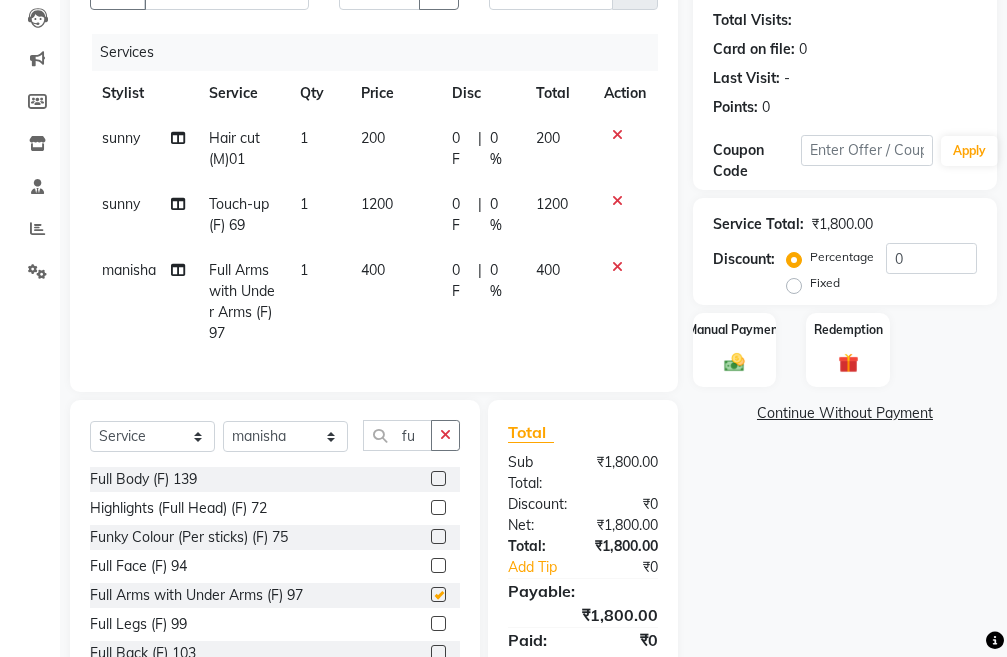 checkbox on "false" 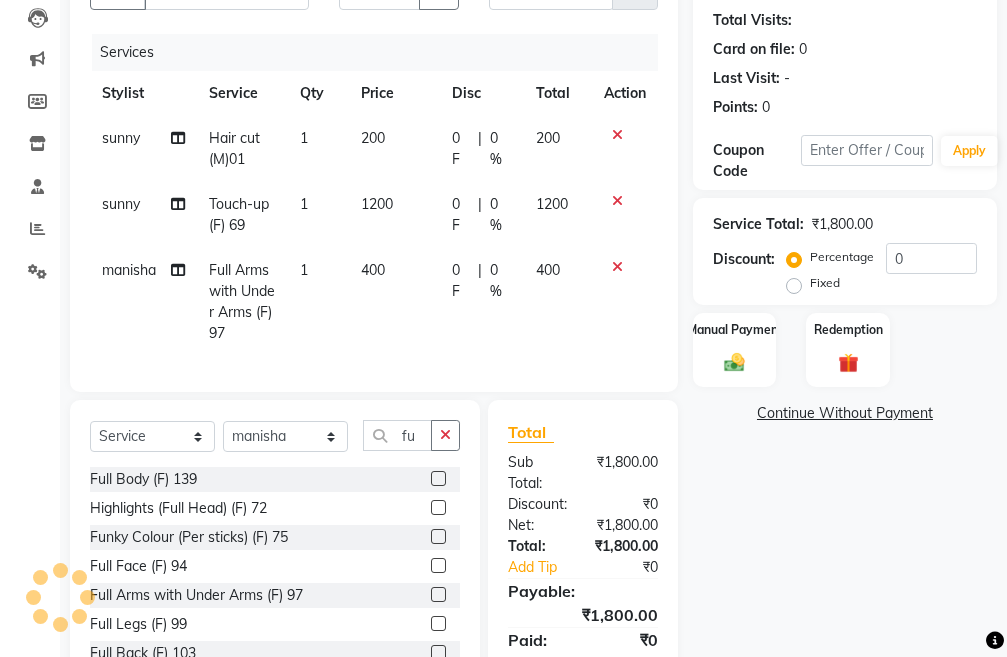 click on "400" 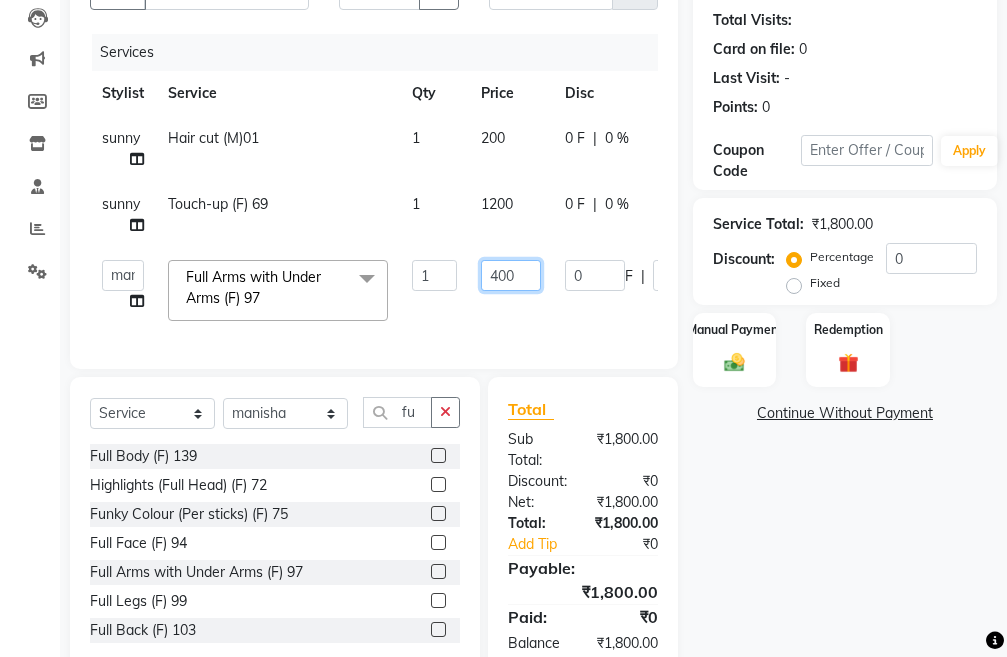 click on "400" 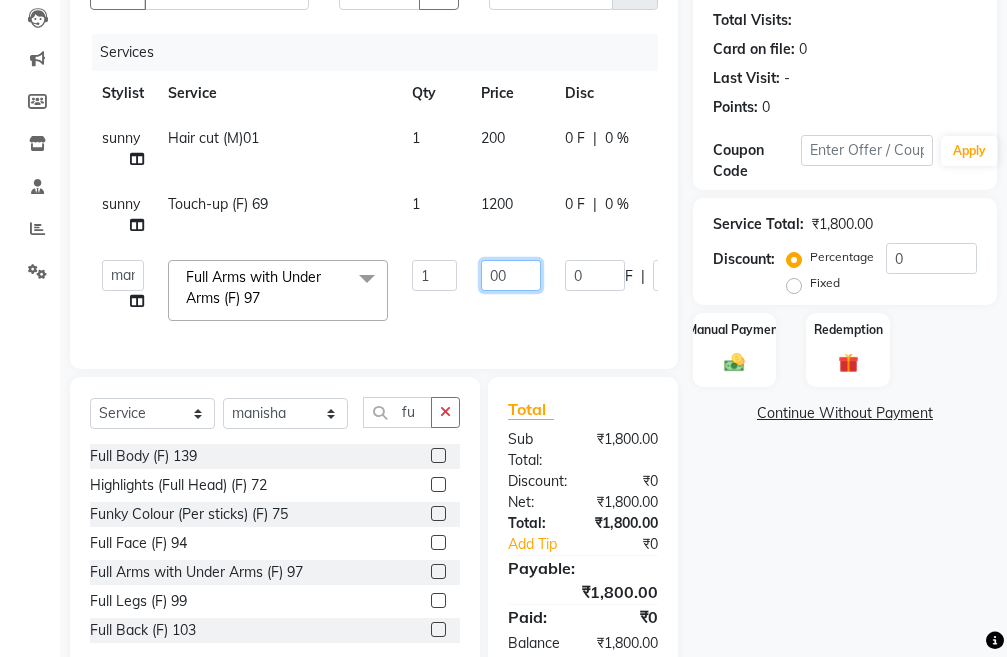 type on "500" 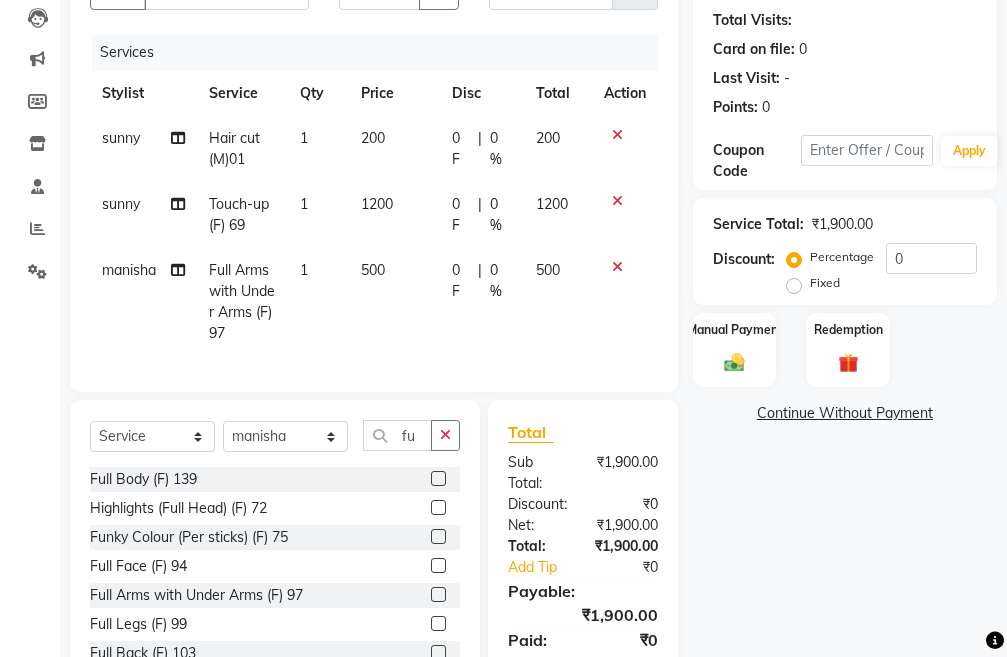 click on "[PERSON_NAME] Full Arms with Under Arms (F) 97 1 500 0 F | 0 % 500" 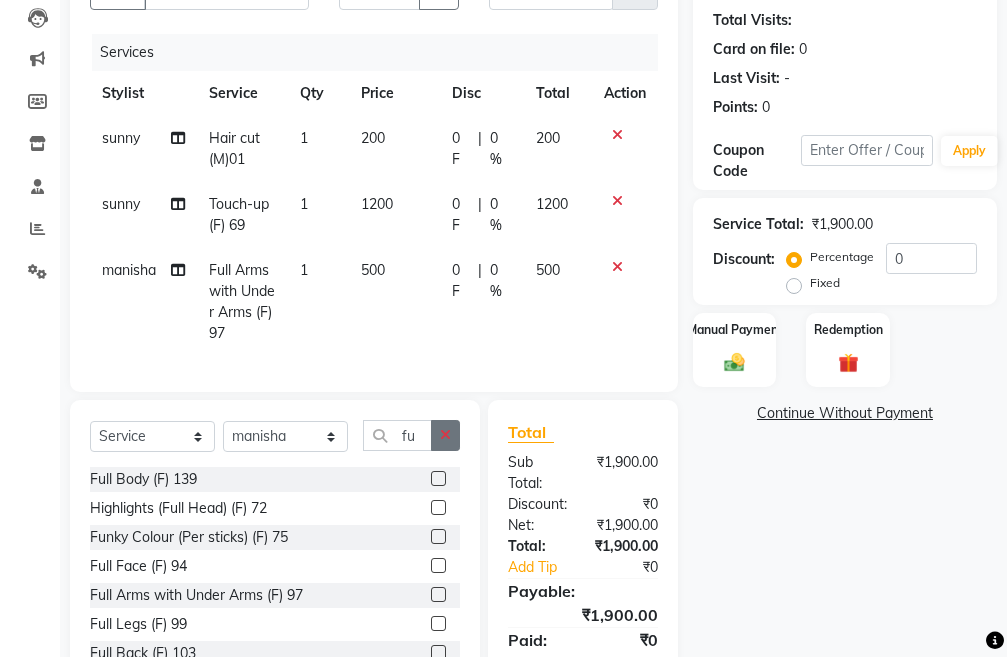 click 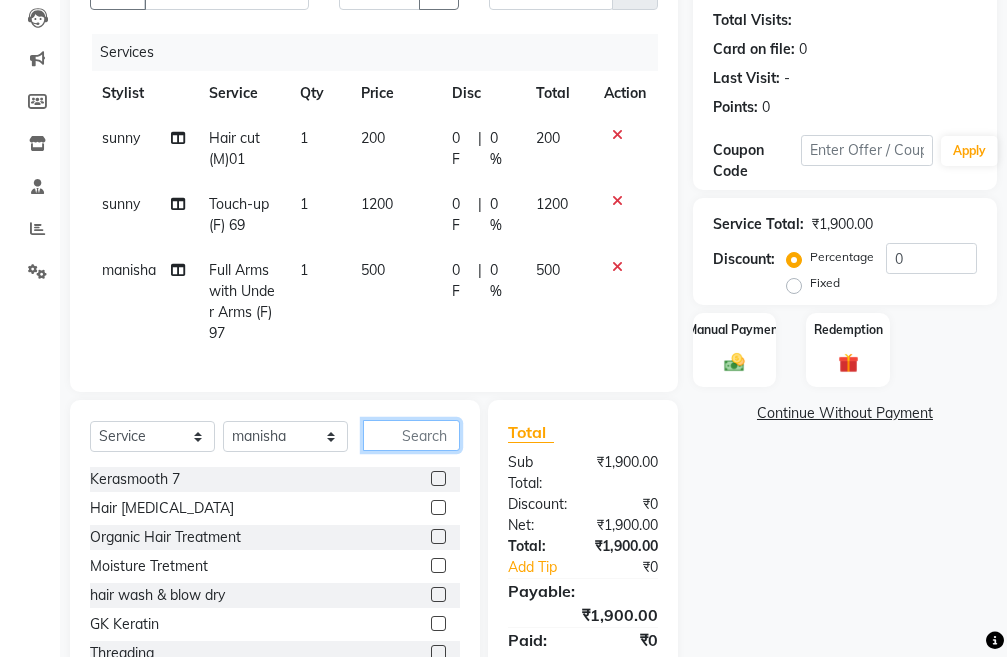 click 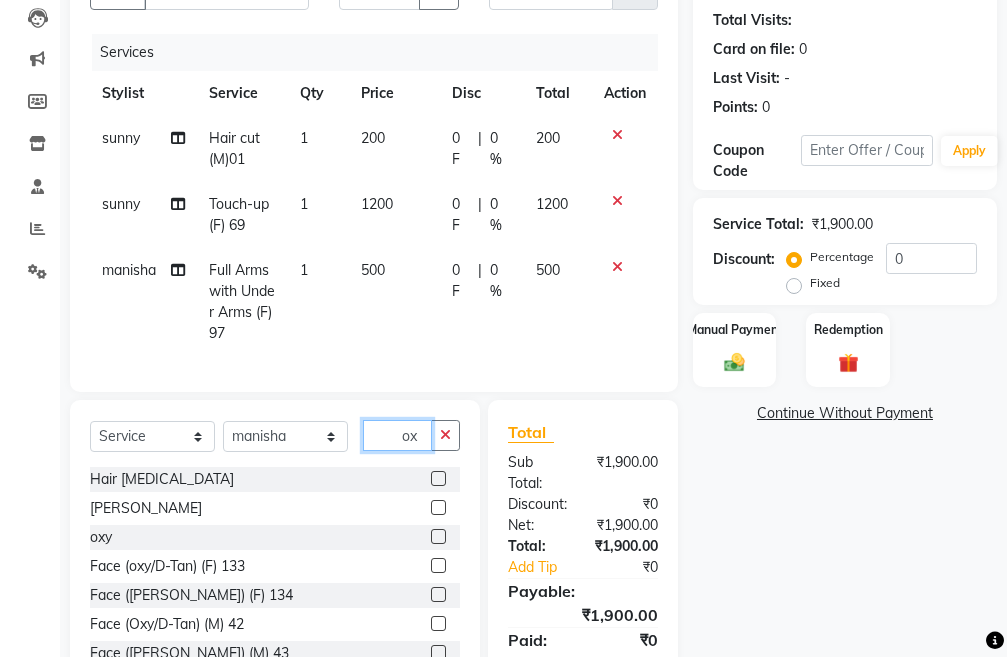 scroll, scrollTop: 3, scrollLeft: 0, axis: vertical 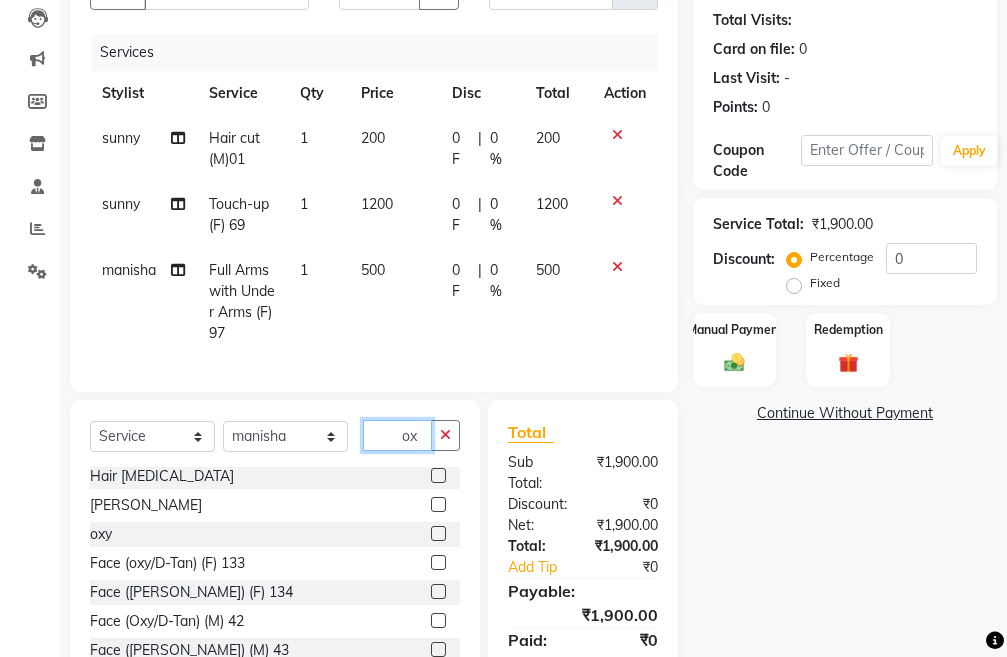 type on "ox" 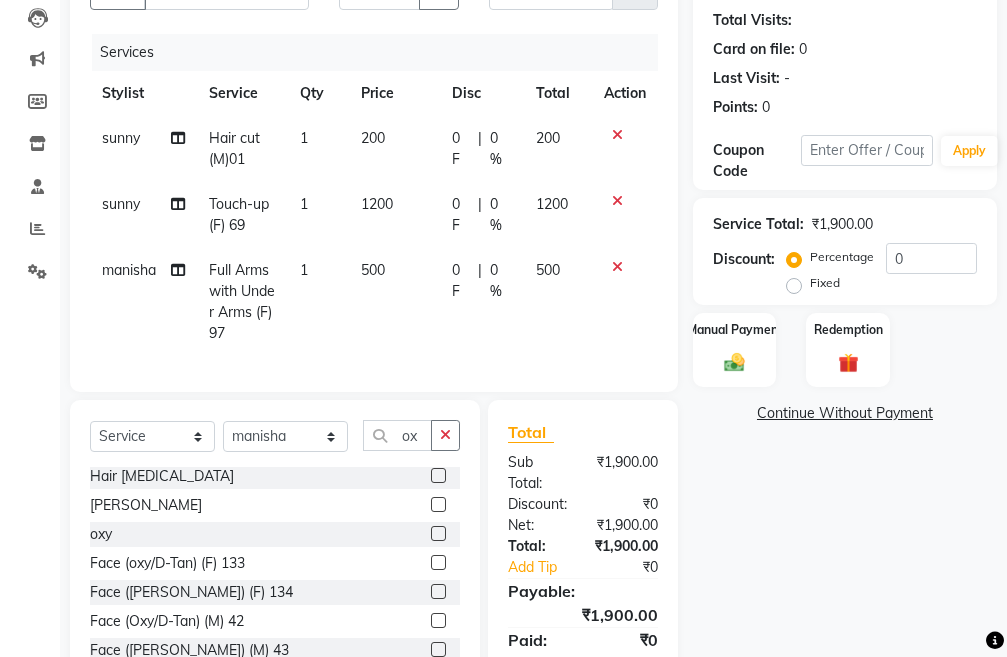 click 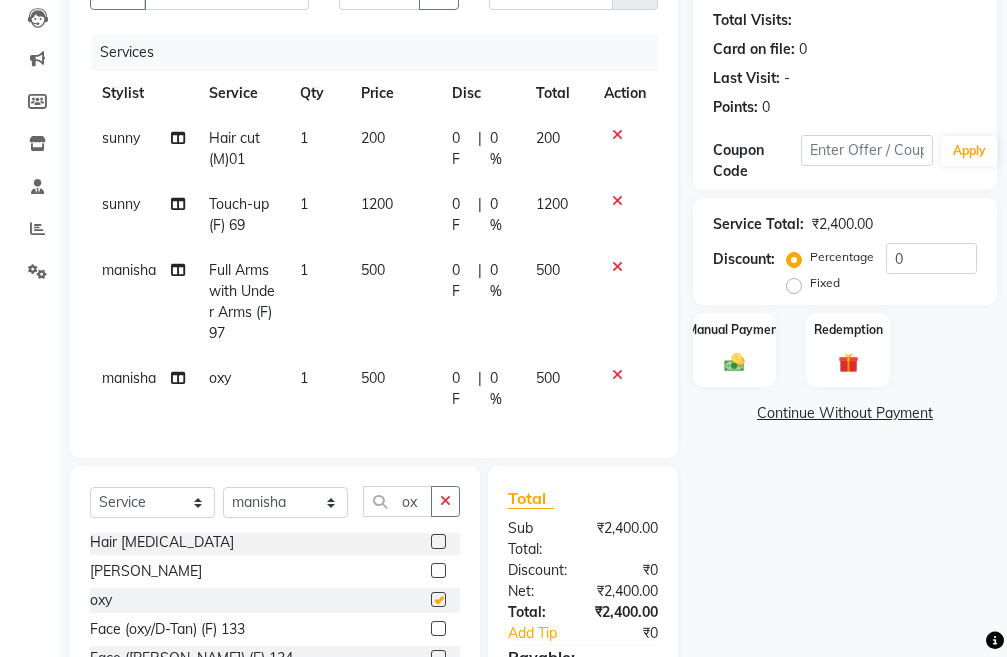 checkbox on "false" 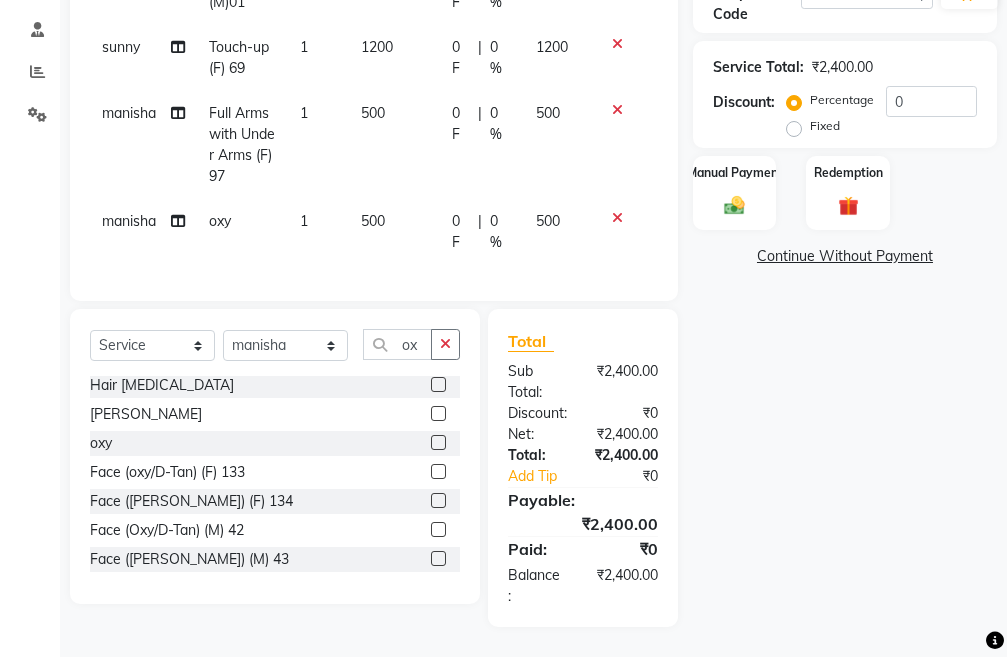 scroll, scrollTop: 415, scrollLeft: 0, axis: vertical 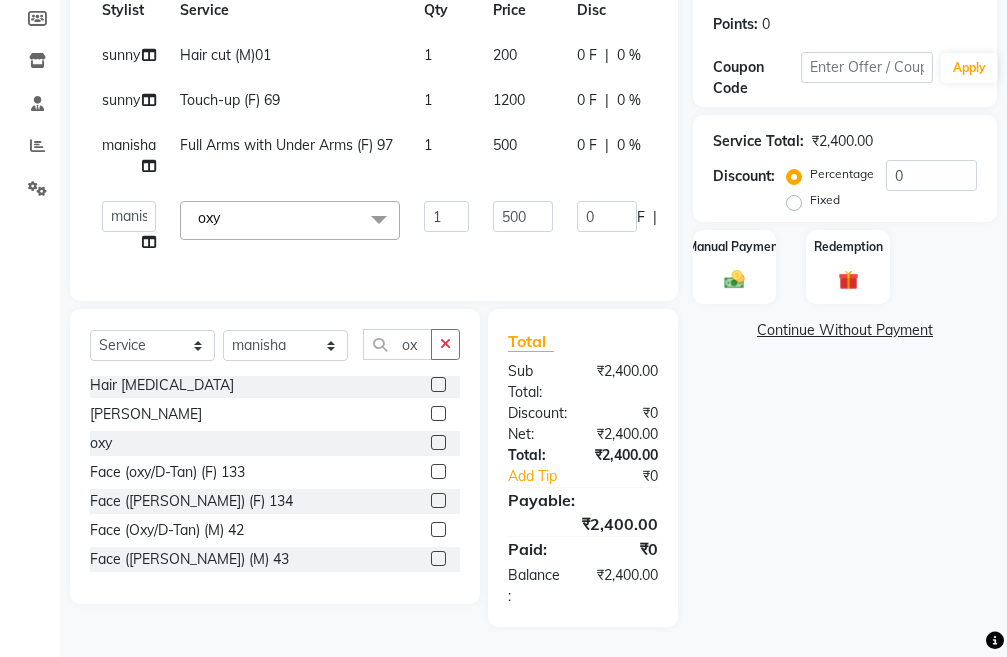drag, startPoint x: 461, startPoint y: 331, endPoint x: 418, endPoint y: 343, distance: 44.64303 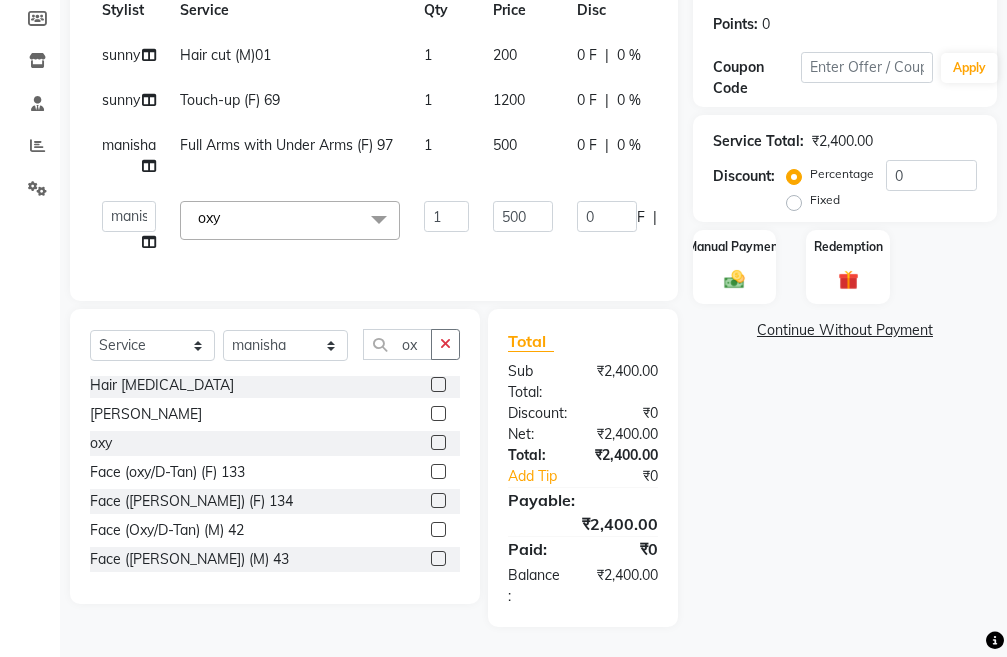 click on "Select  Service  Product  Membership  Package Voucher Prepaid Gift Card  Select Stylist Admin chahit COUNTOR [PERSON_NAME] mamta [PERSON_NAME] navi [PERSON_NAME] [PERSON_NAME] [PERSON_NAME] sunny tip ox Hair [MEDICAL_DATA]  cheryls oxyferm  oxy  Face (oxy/D-Tan) (F) 133  Face ([PERSON_NAME]) (F) 134  Face (Oxy/D-Tan) (M) 42  Face (Cheryls Oxyderm) (M) 43" 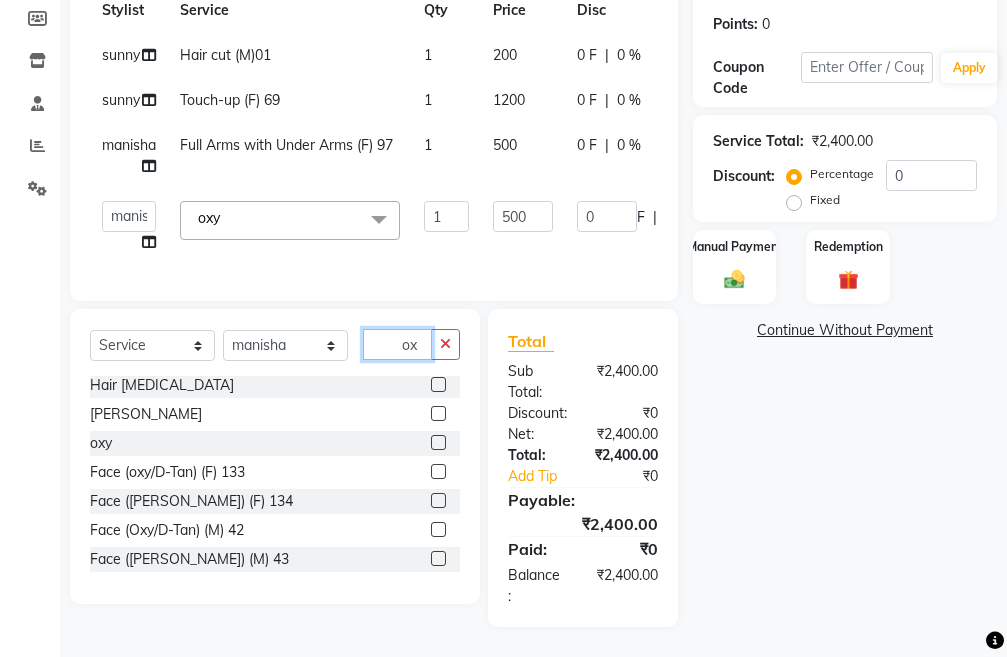 click on "ox" 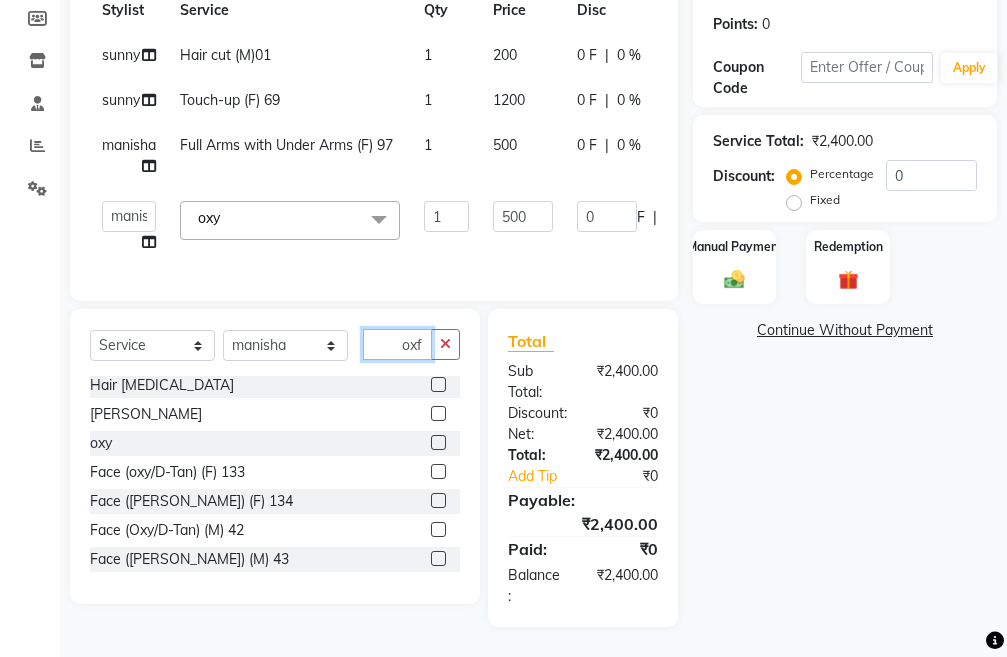 scroll, scrollTop: 0, scrollLeft: 0, axis: both 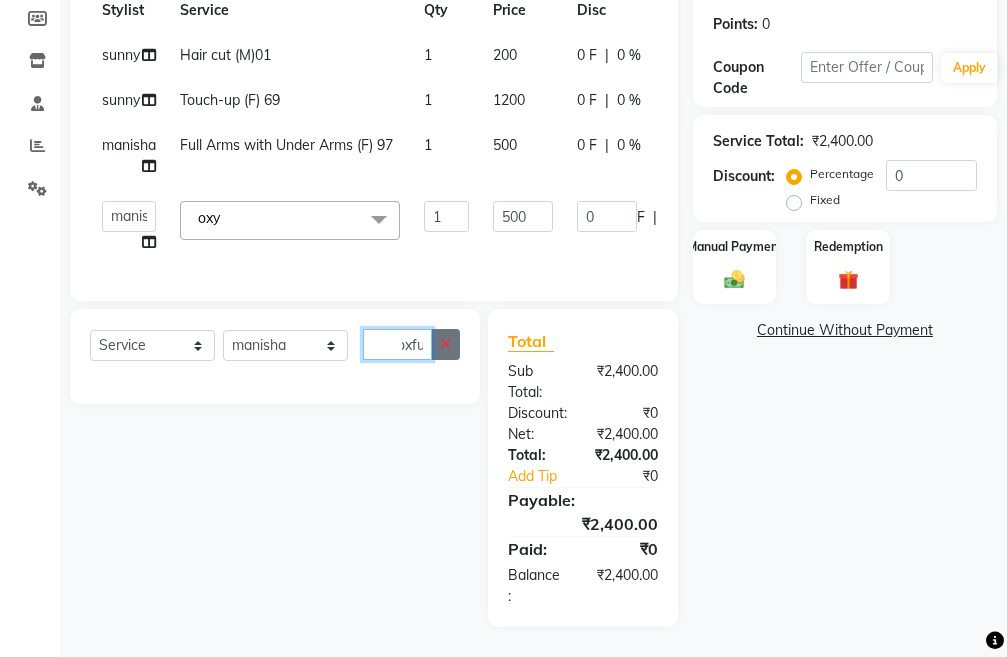 type on "oxfu" 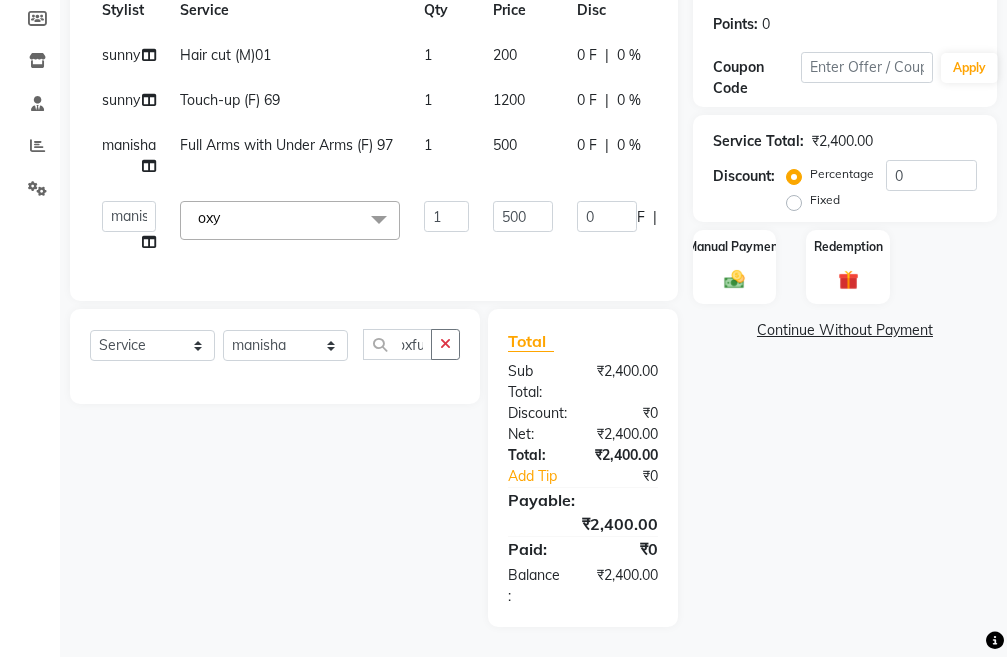 scroll, scrollTop: 0, scrollLeft: 0, axis: both 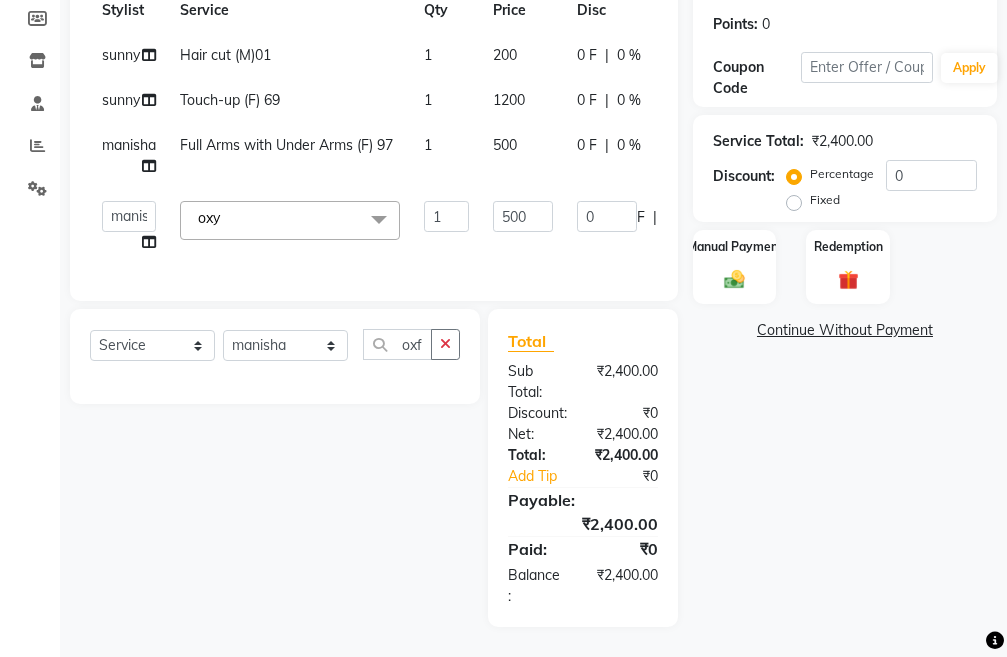click 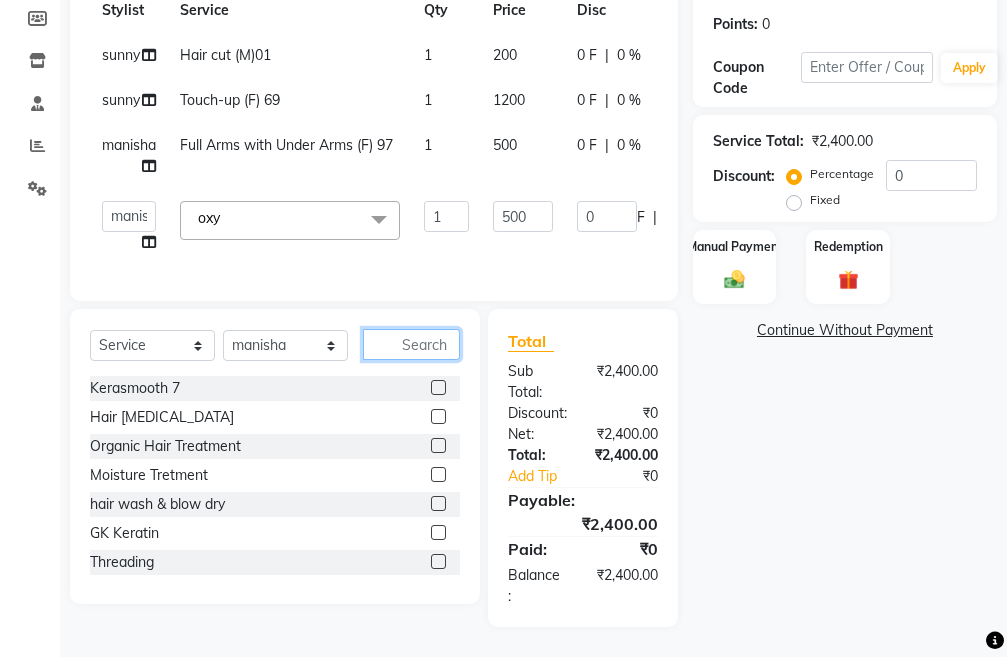 type on "d" 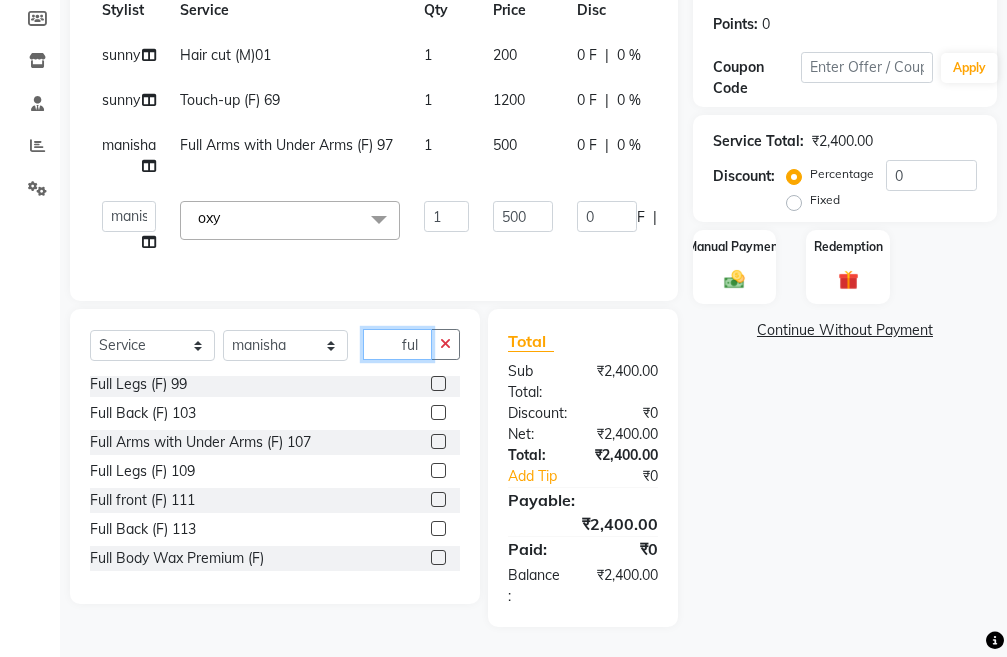 scroll, scrollTop: 200, scrollLeft: 0, axis: vertical 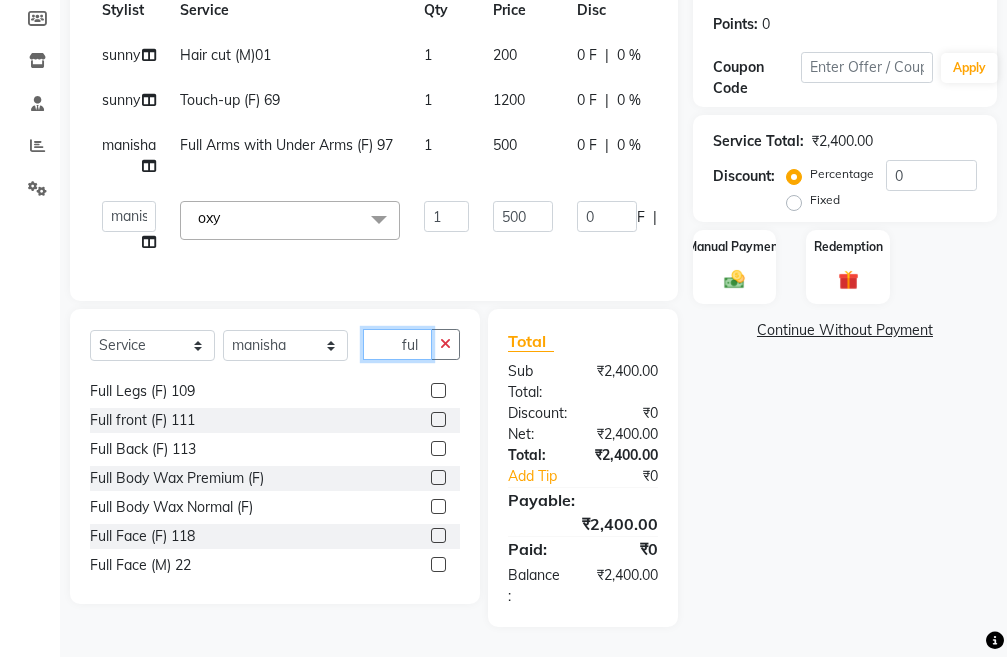 type on "ful" 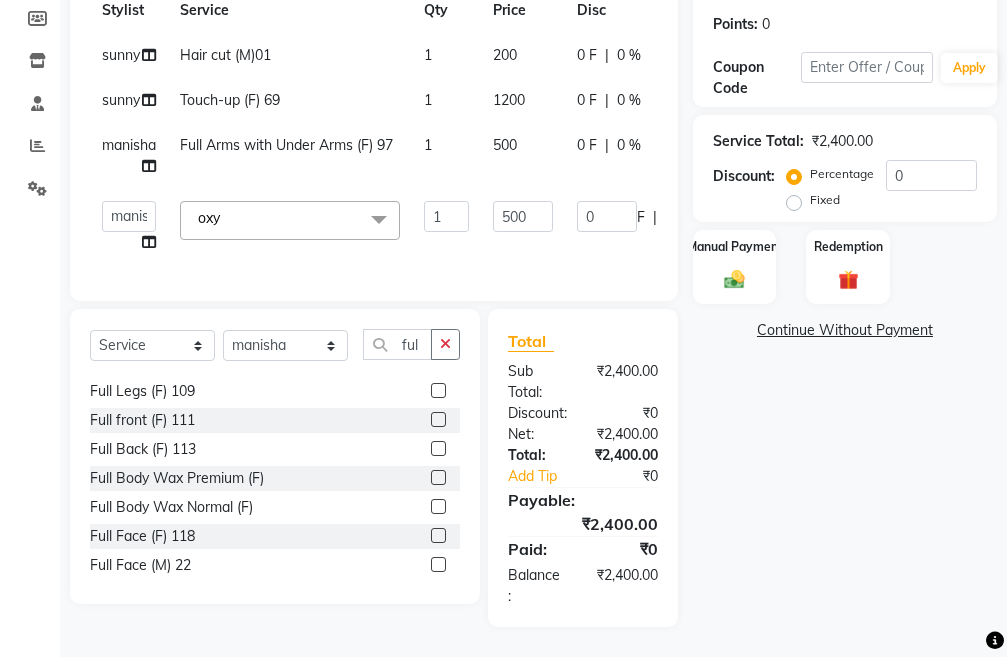 click 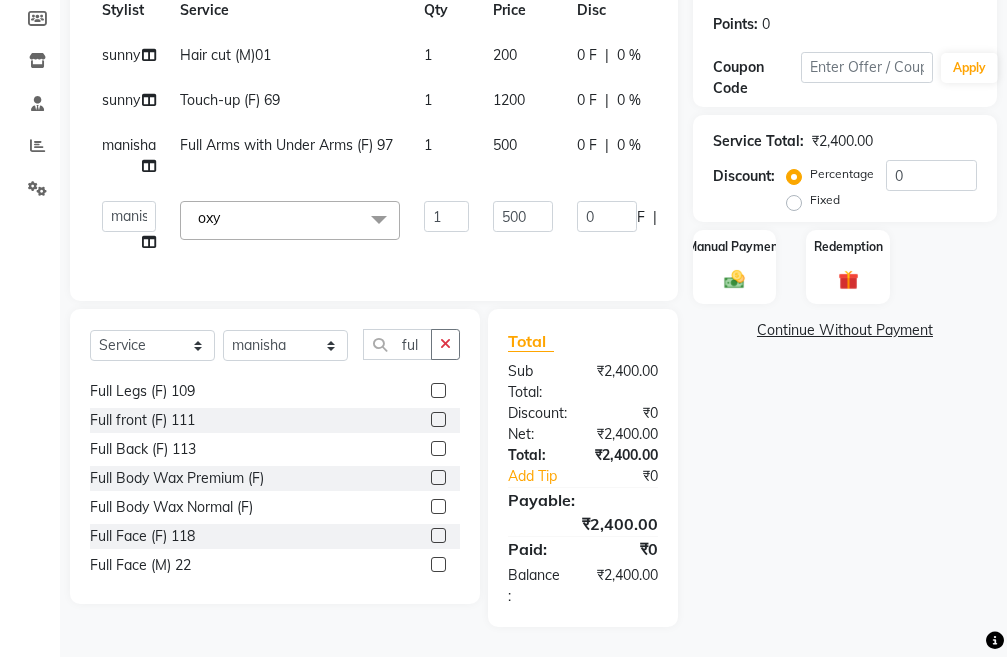 click at bounding box center (437, 391) 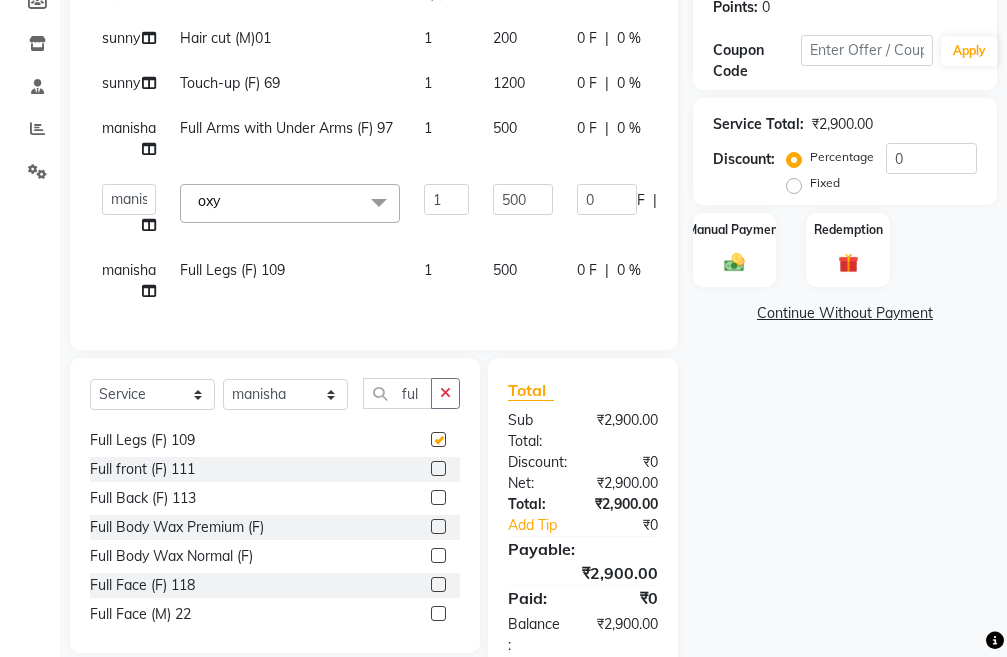 checkbox on "false" 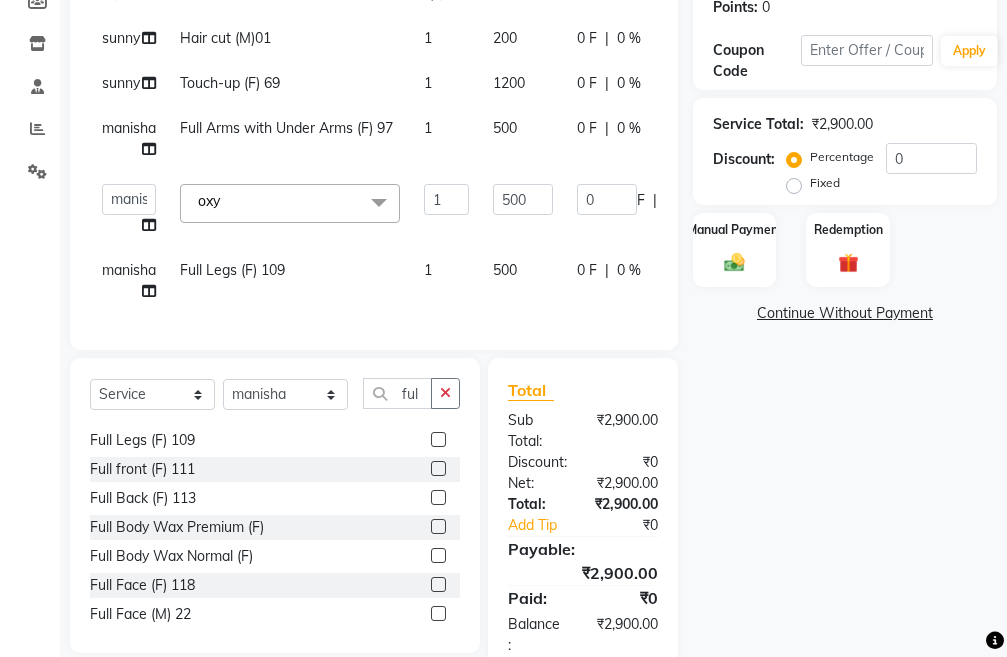 click on "500" 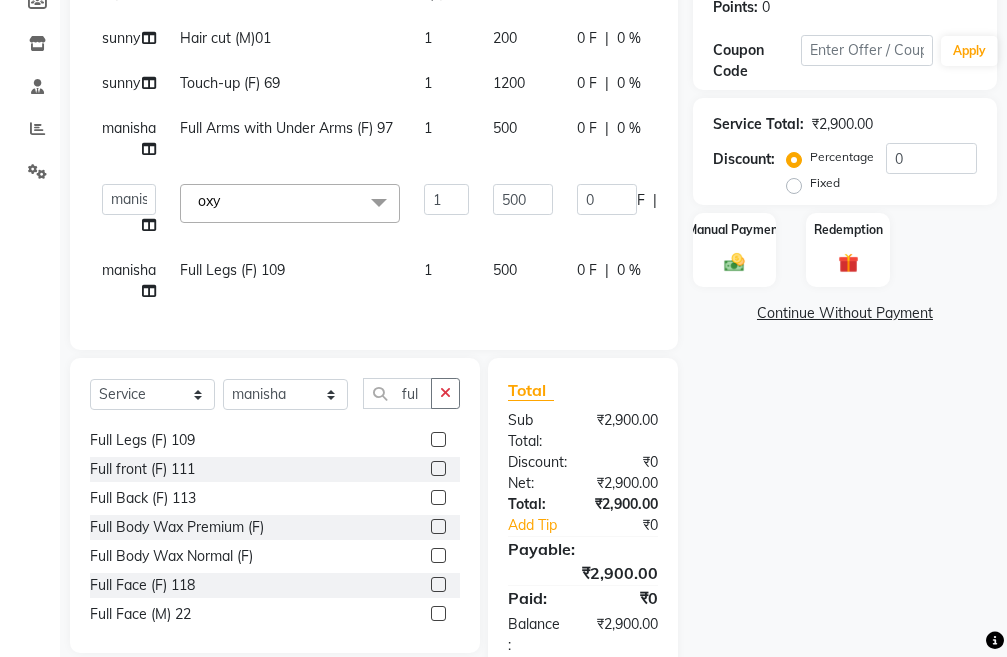 select on "38522" 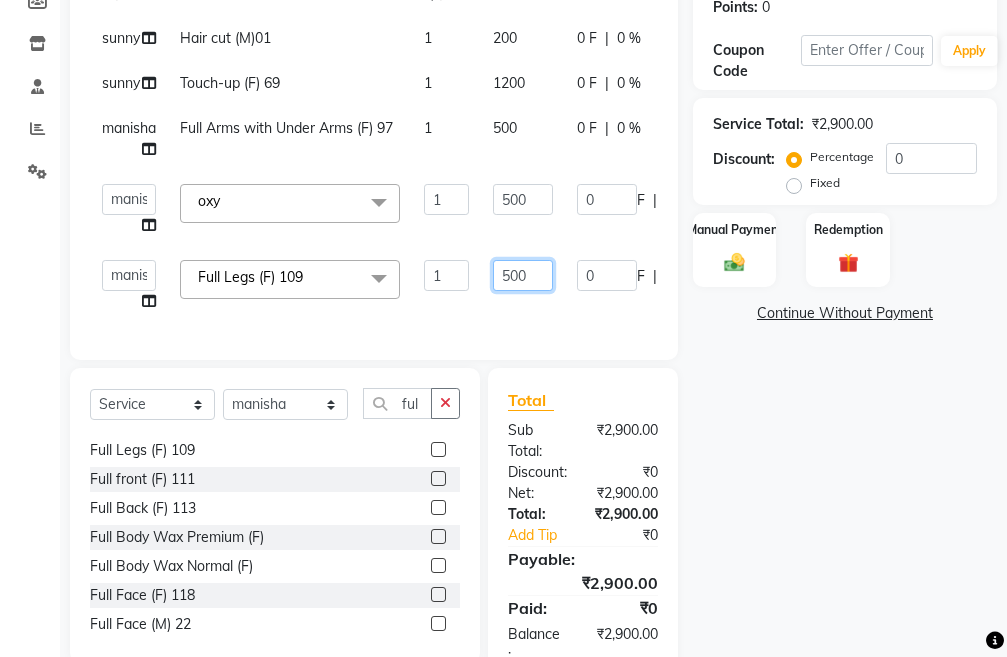 click on "500" 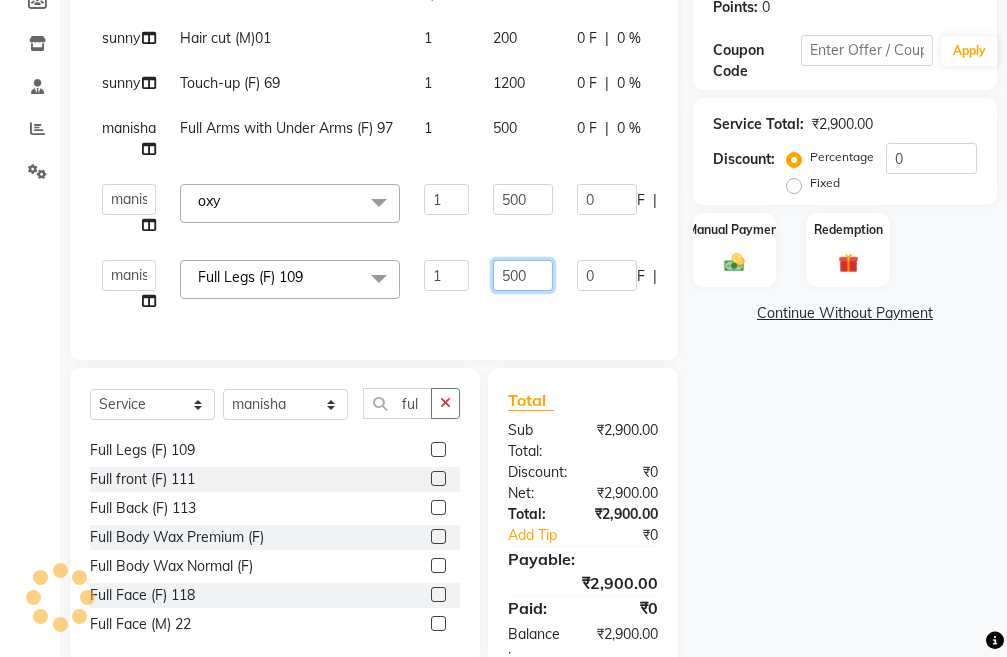 click on "500" 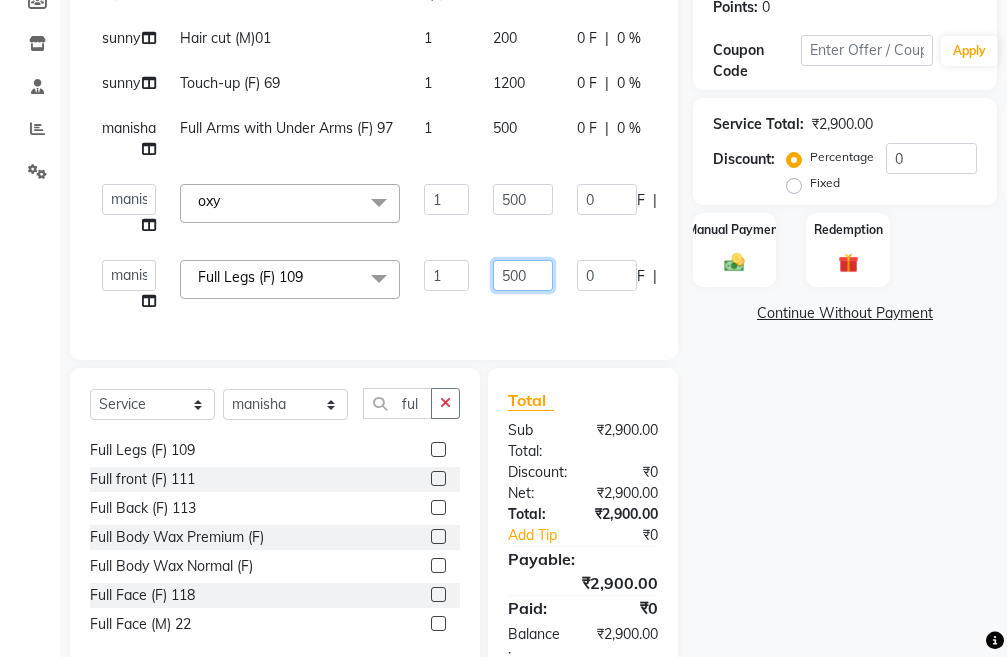 click on "500" 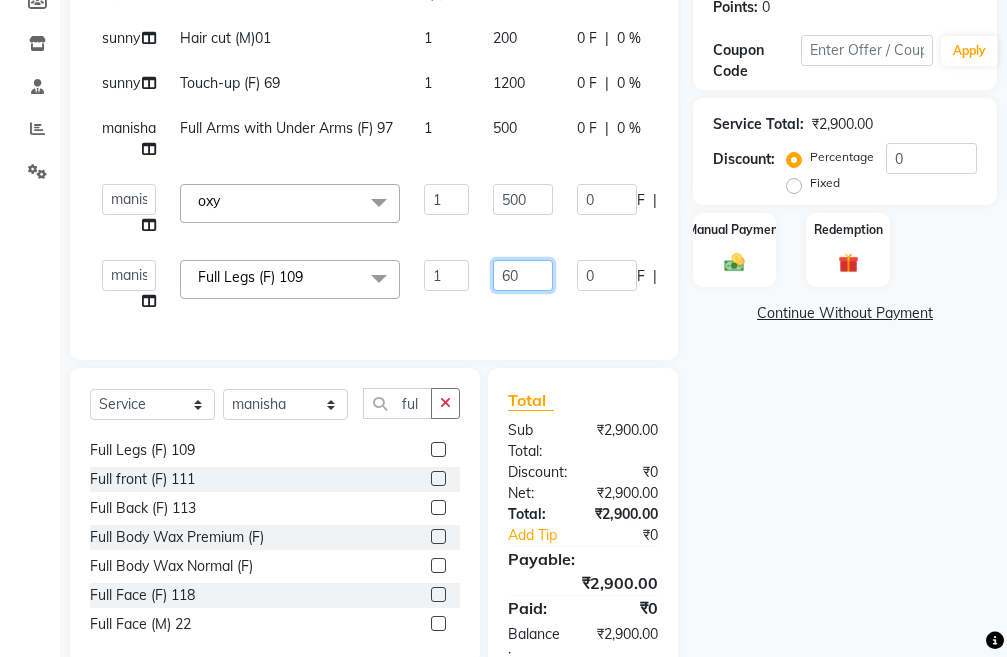 type on "600" 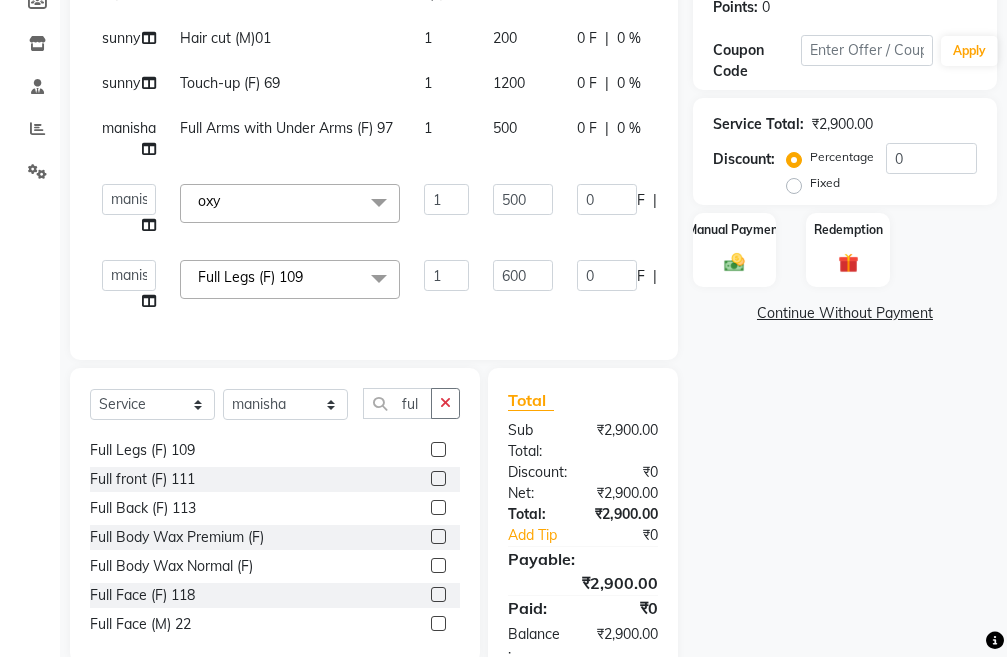 click on "Services Stylist Service Qty Price Disc Total Action sunny Hair cut (M)01 1 200 0 F | 0 % 200 sunny Touch-up (F) 69 1 1200 0 F | 0 % 1200 [PERSON_NAME] Full Arms with Under Arms (F) 97 1 500 0 F | 0 % 500  Admin   chahit   COUNTOR   [PERSON_NAME]   mamta   [PERSON_NAME]   navi   [PERSON_NAME]   [PERSON_NAME]   [PERSON_NAME]   sunny   tip  oxy  x Kerasmooth 7 Hair [MEDICAL_DATA] Organic Hair Treatment Moisture Tretment hair wash & blow dry GK Keratin Threading Taxes raga Dtan face fruit Bleach Mavi treatment Poof treatment Nanoplastia Prebooking Mens makeup Wax hand & leg Nail cutting Perming O3 dtan kerateen [PERSON_NAME] dtan cheryls oxyferm oxy [PERSON_NAME] Casmara Prestige (F) 127 Clean-up (F) 122 Clean-up with Mask (F) 123 Whitening (F) 124 Totaly Floeless Rediance Expert Facial Age Perfectnist Casmara Vitamin Veg. Skinora Papaya Marshmellow (F) 128 Blanch (F) 129 Upendice (F) 130 Sothys Goji (F) 131 Casmara Gold Face (oxy/D-Tan) (F) 133 Face ([PERSON_NAME] Oxyderm) (F) 134 Arms (F) 136 Legs (F) 137 Front/ Back (F) 138 Full Body (F) 139 1 500" 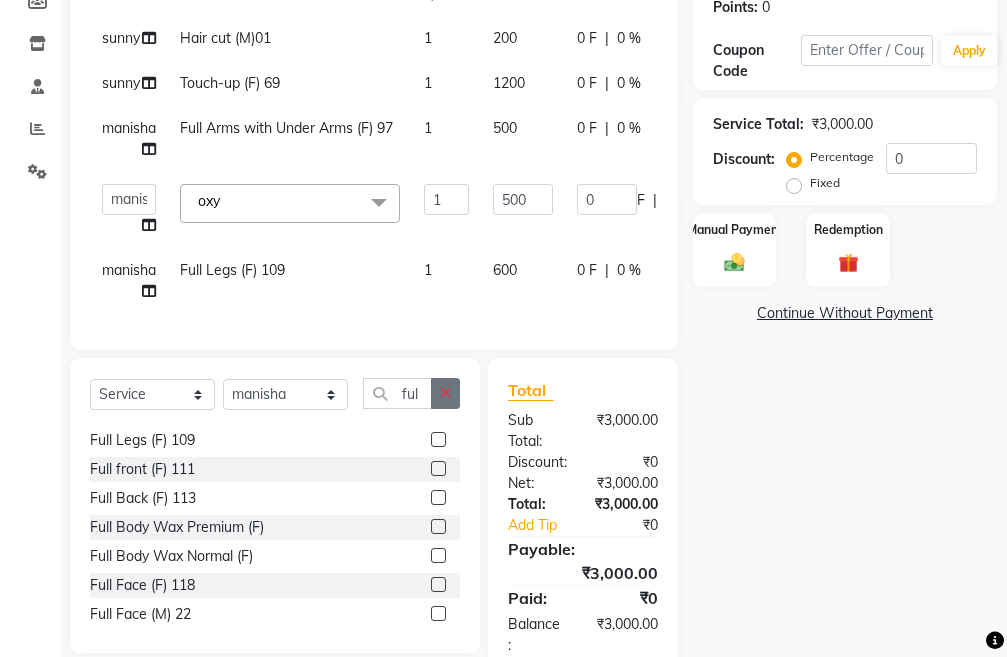 click 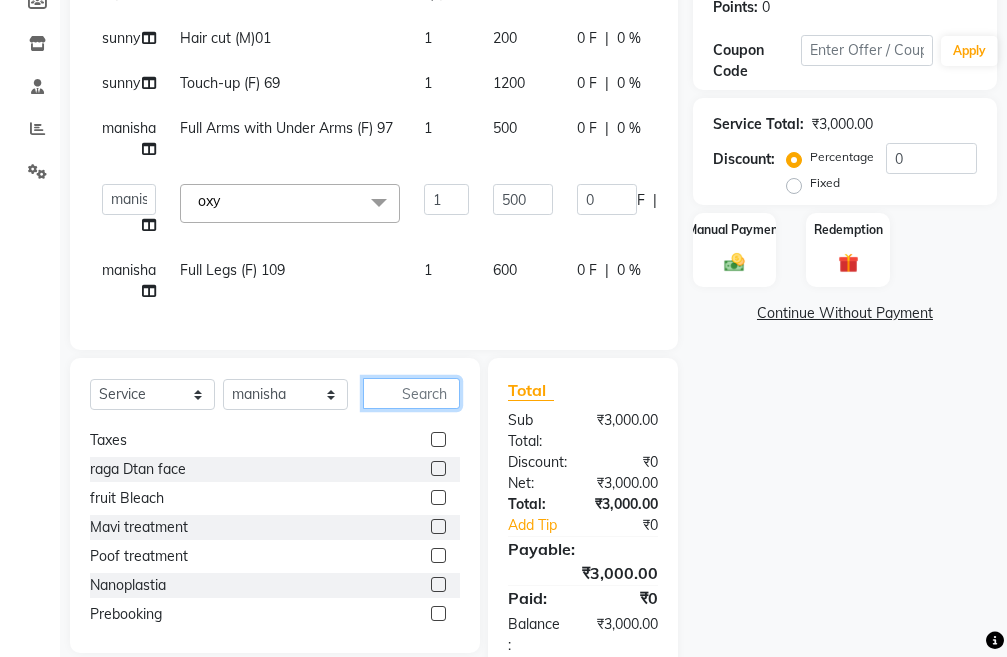click 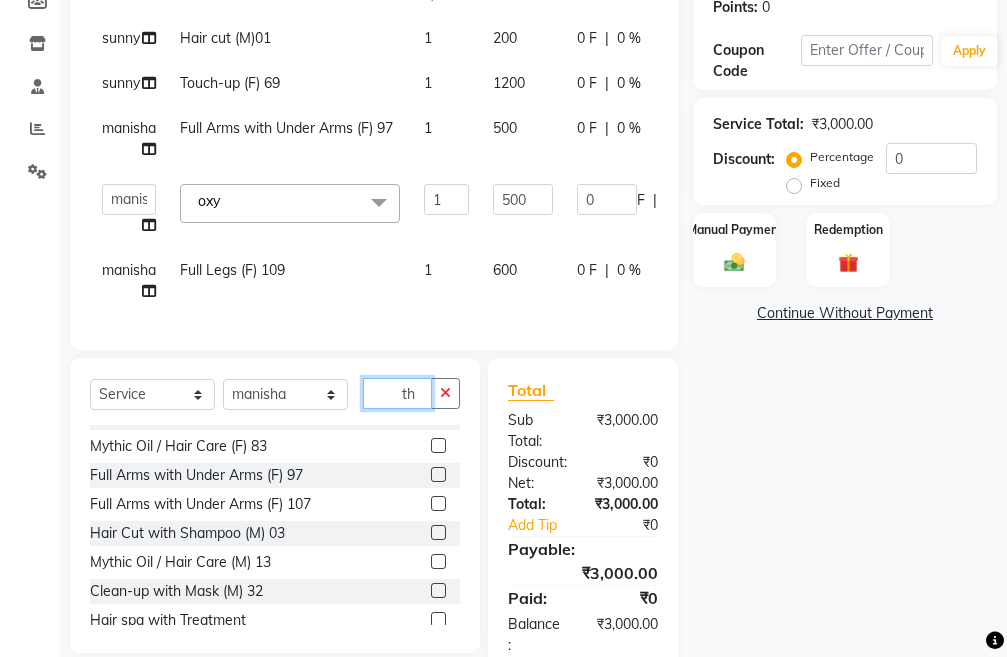 scroll, scrollTop: 206, scrollLeft: 0, axis: vertical 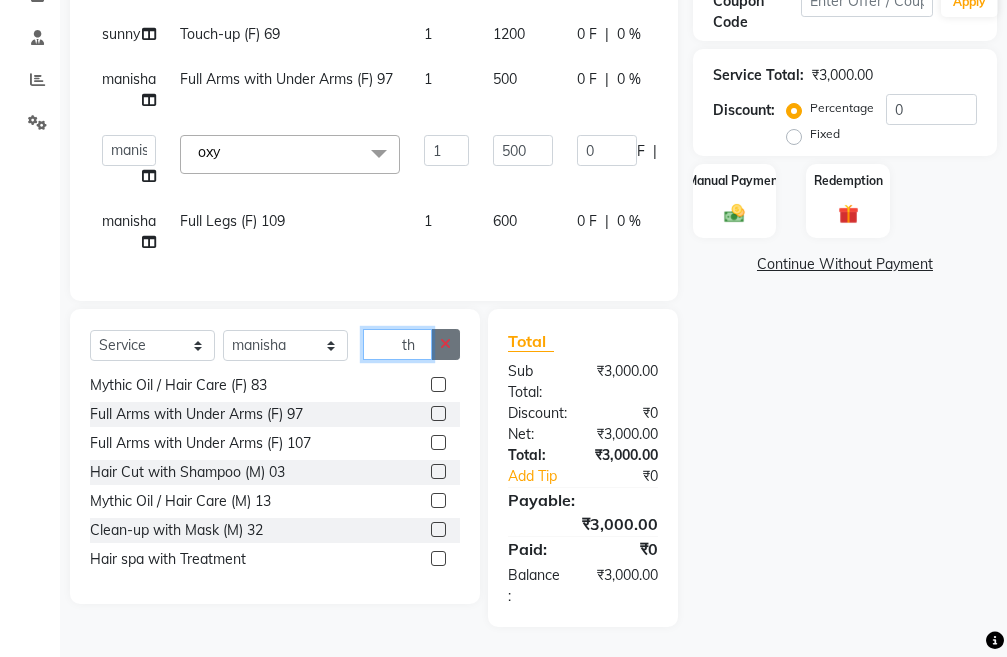 type on "th" 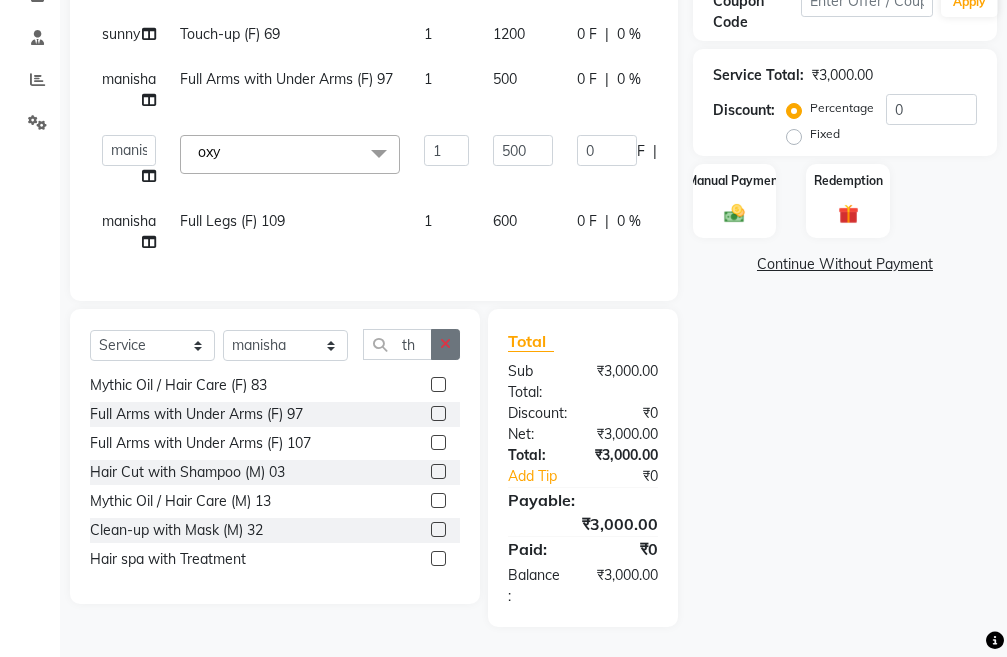 click 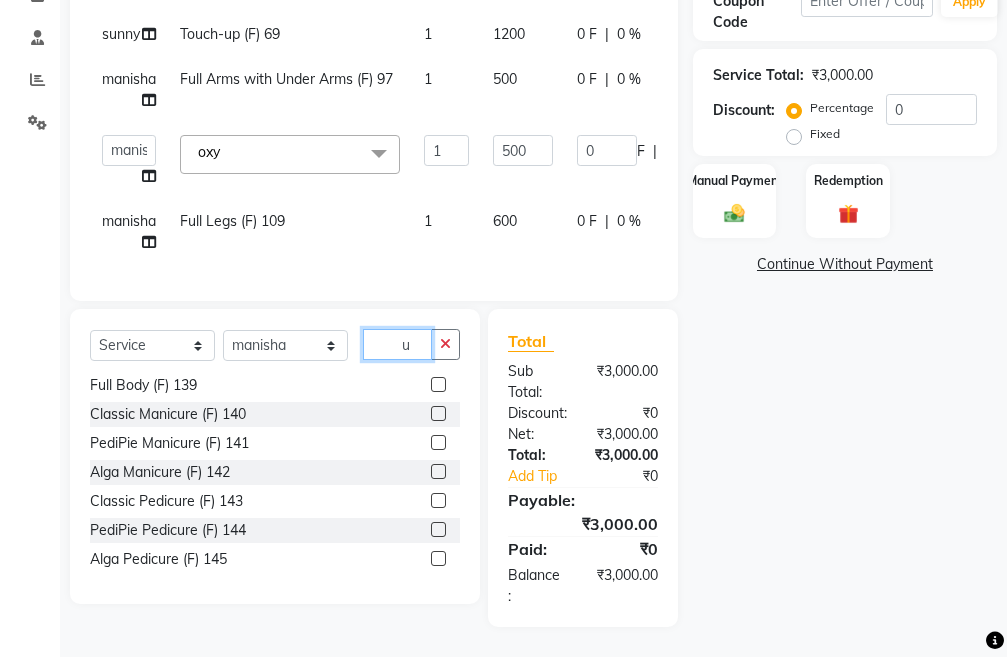 scroll, scrollTop: 0, scrollLeft: 0, axis: both 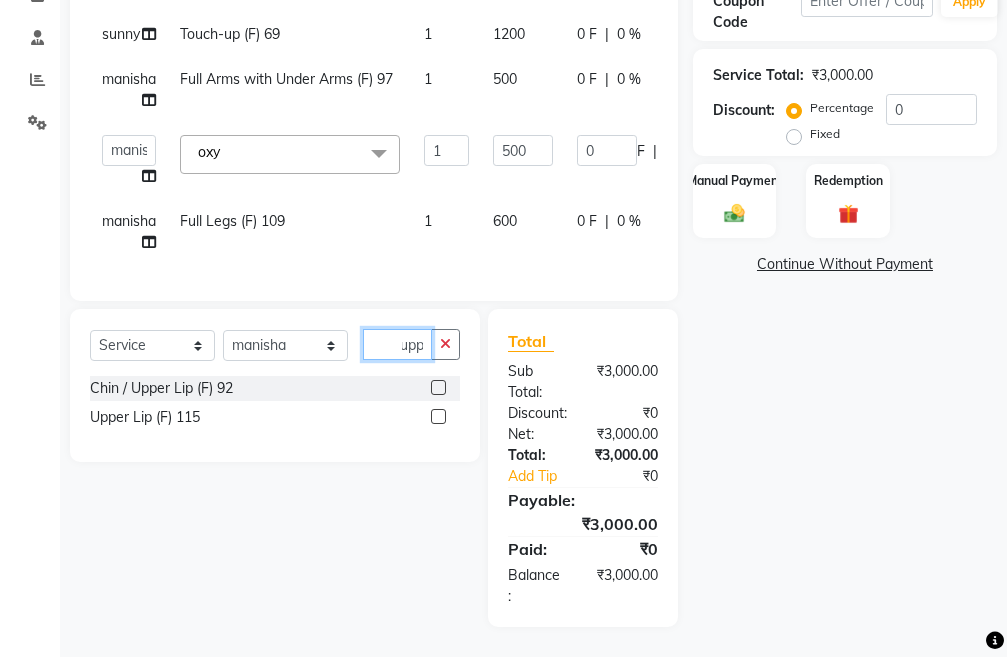 type on "upp" 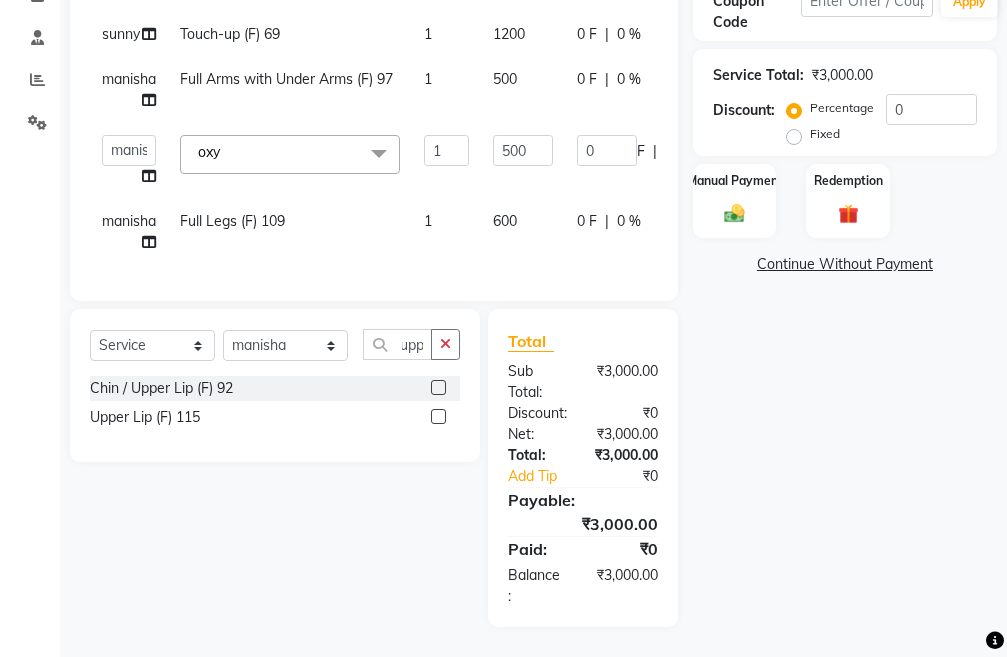 scroll, scrollTop: 0, scrollLeft: 0, axis: both 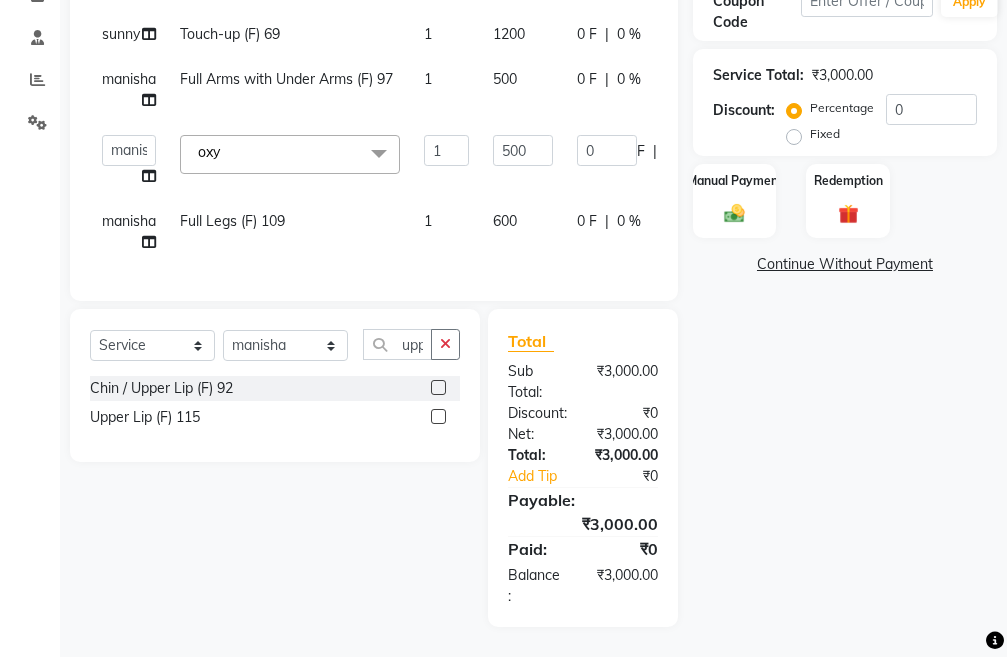 click 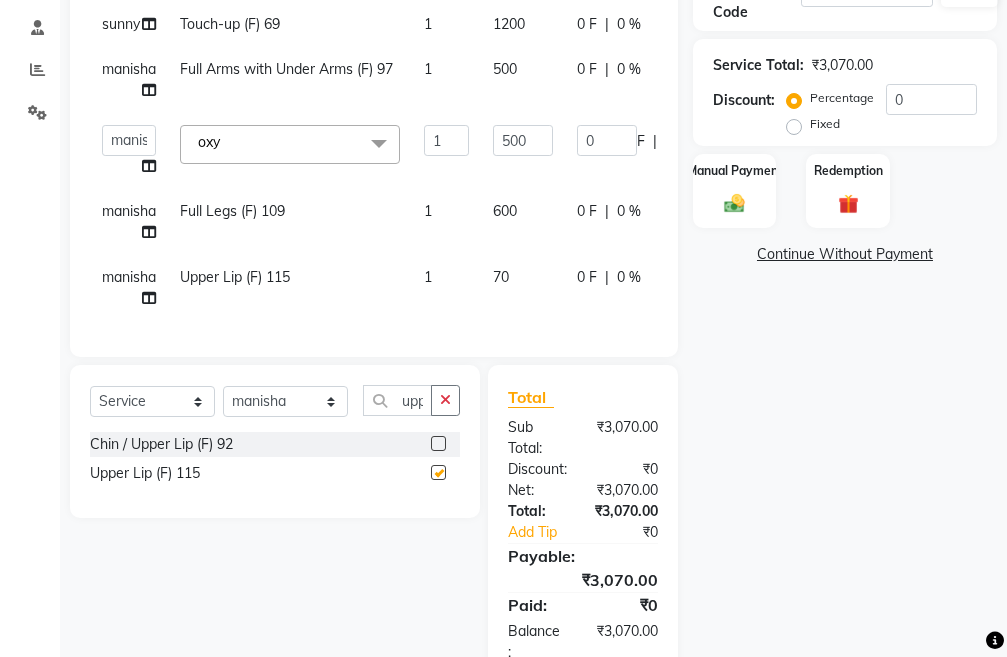 checkbox on "false" 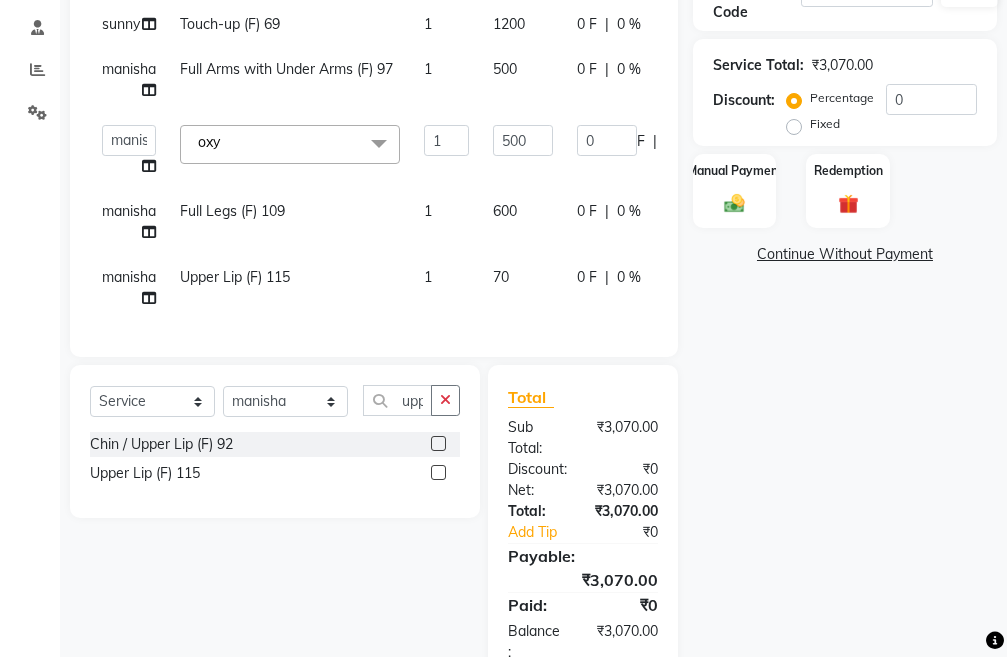 scroll, scrollTop: 473, scrollLeft: 0, axis: vertical 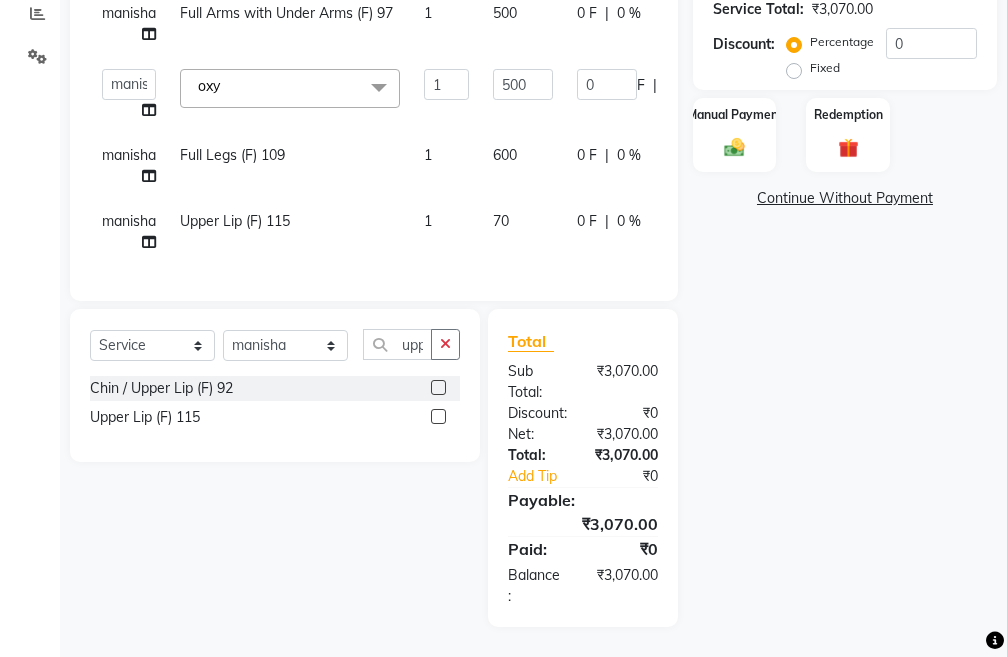 click 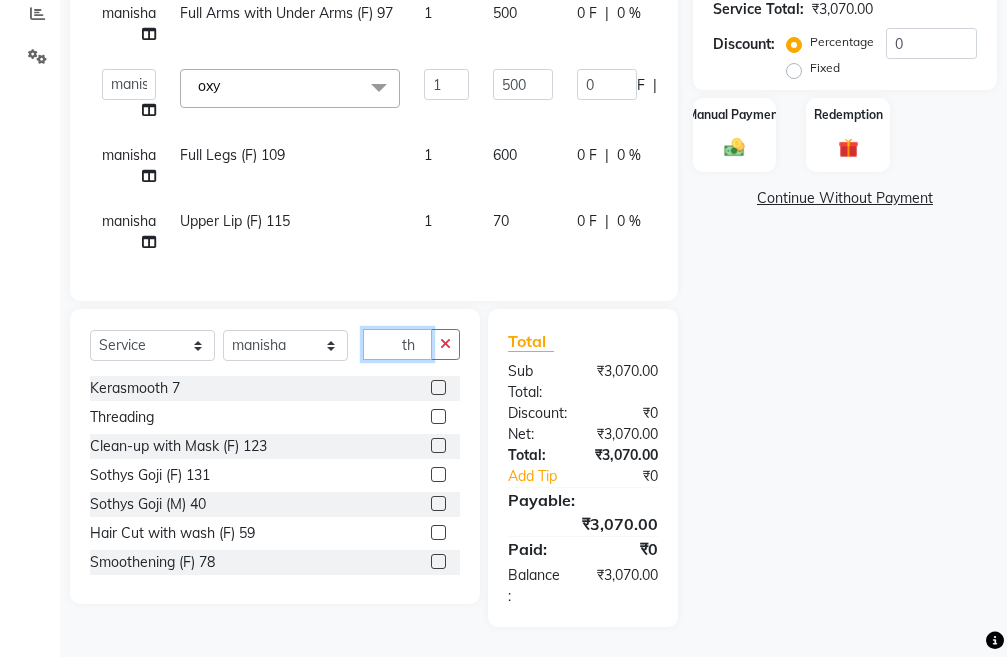 type on "th" 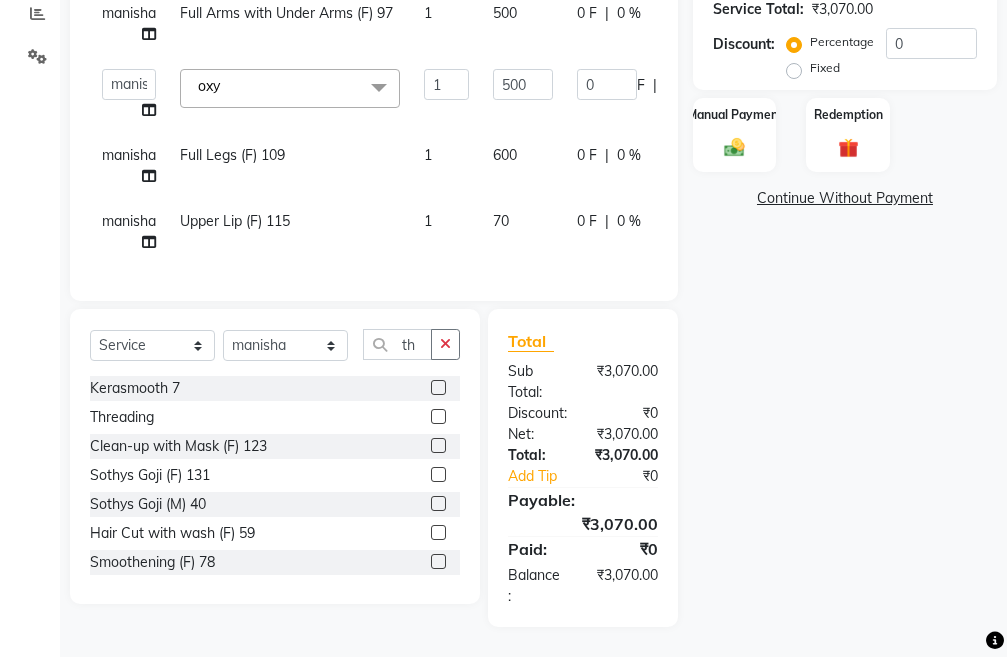 click 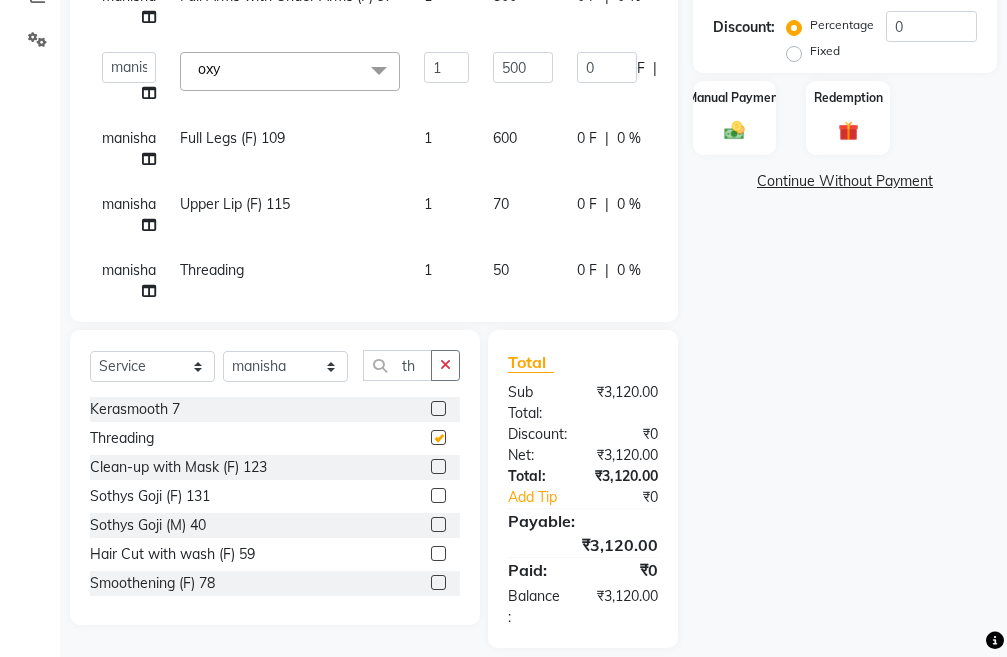checkbox on "false" 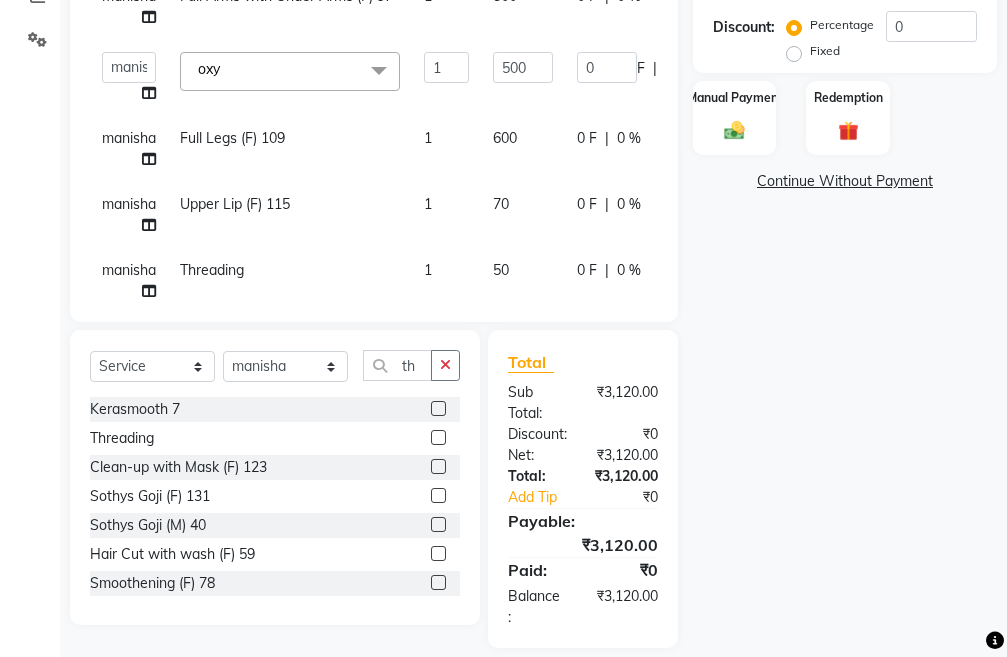 click on "50" 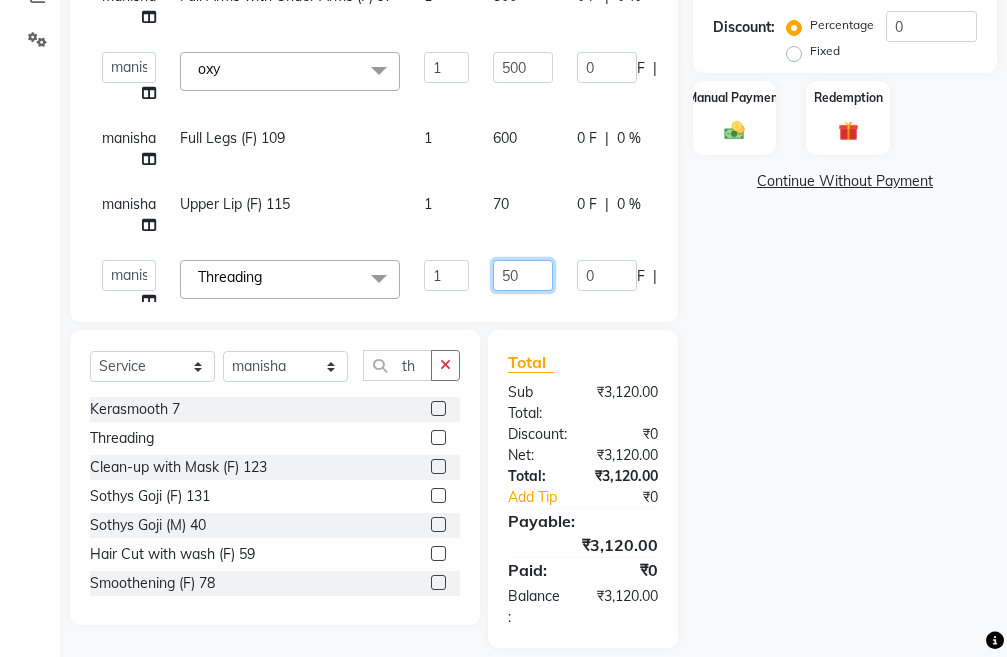 click on "50" 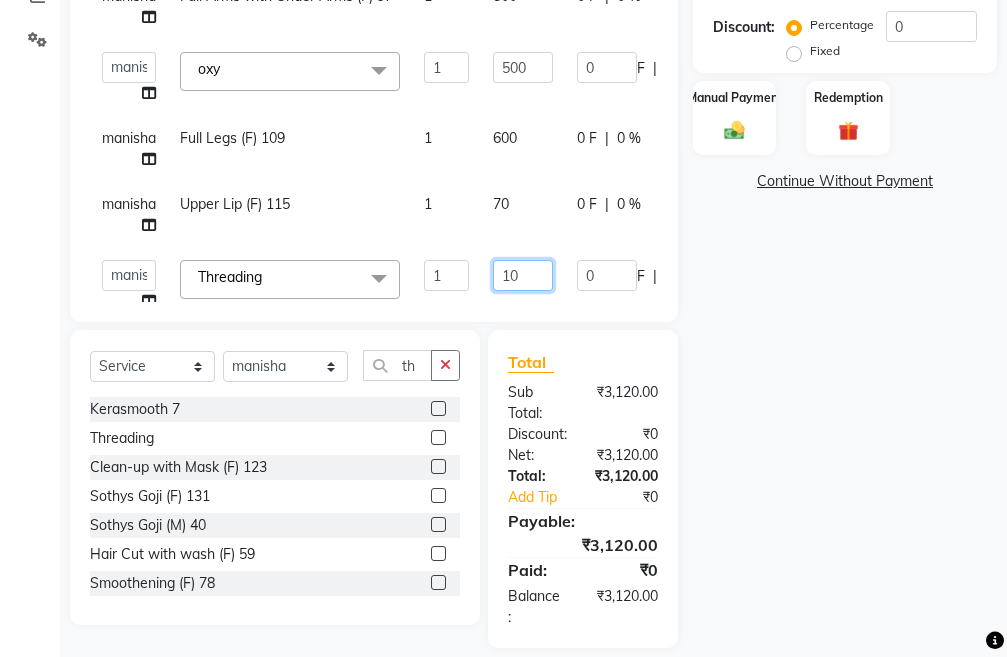 type on "100" 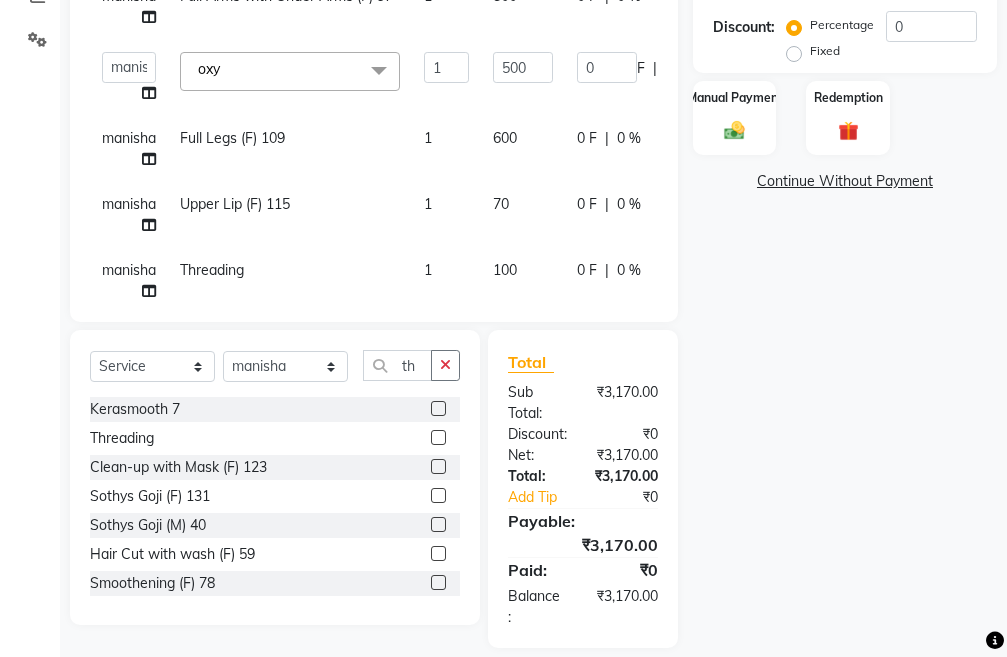 click on "Name: Piyush  Membership:  No Active Membership  Total Visits:   Card on file:  0 Last Visit:   - Points:   0  Coupon Code Apply Service Total:  ₹3,170.00  Discount:  Percentage   Fixed  0 Manual Payment Redemption  Continue Without Payment" 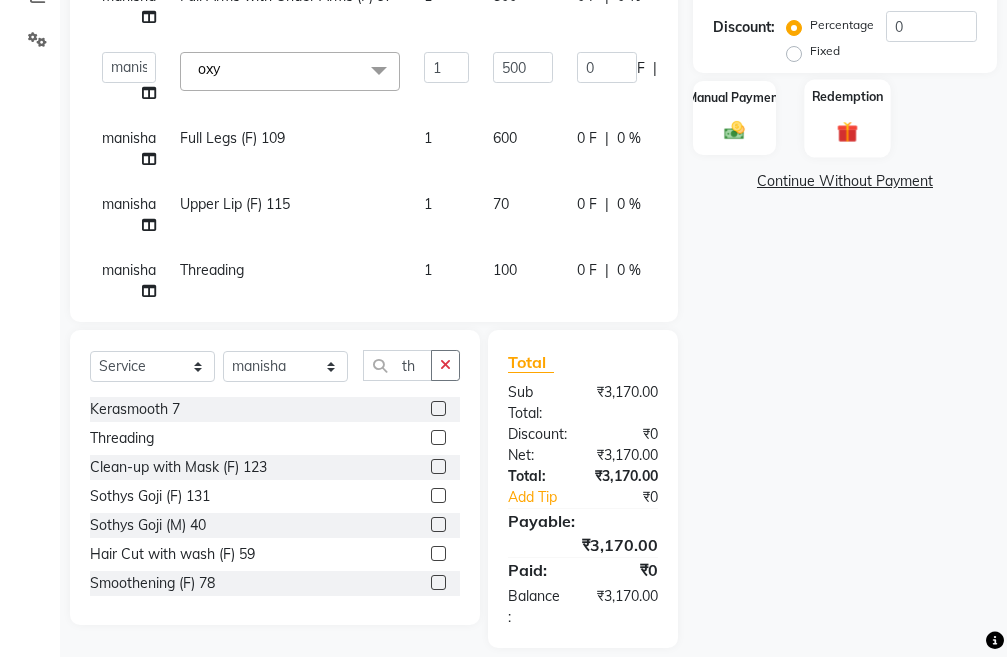 click 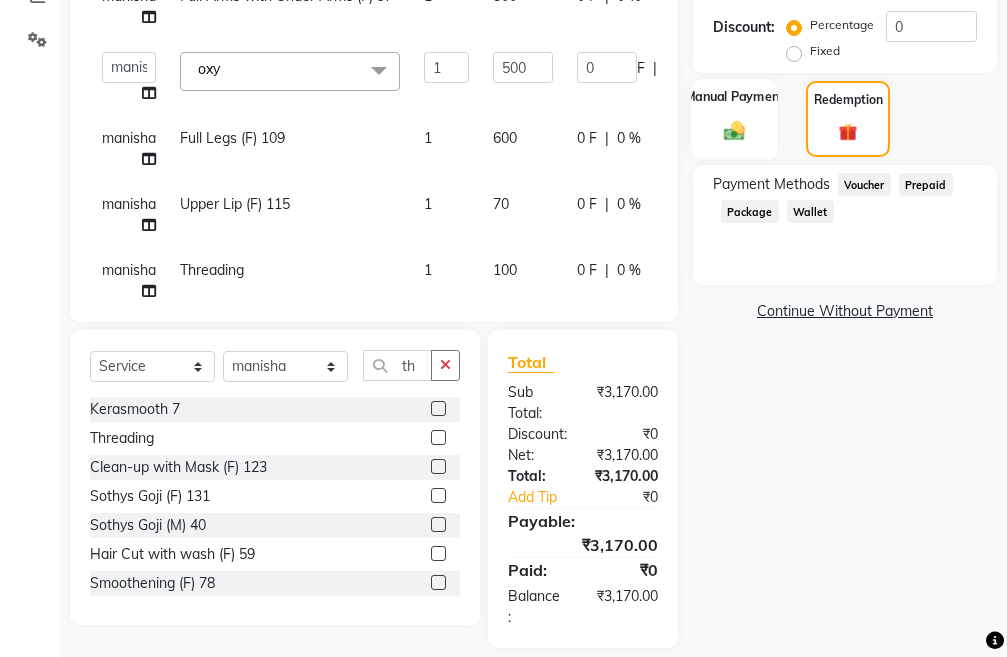 click 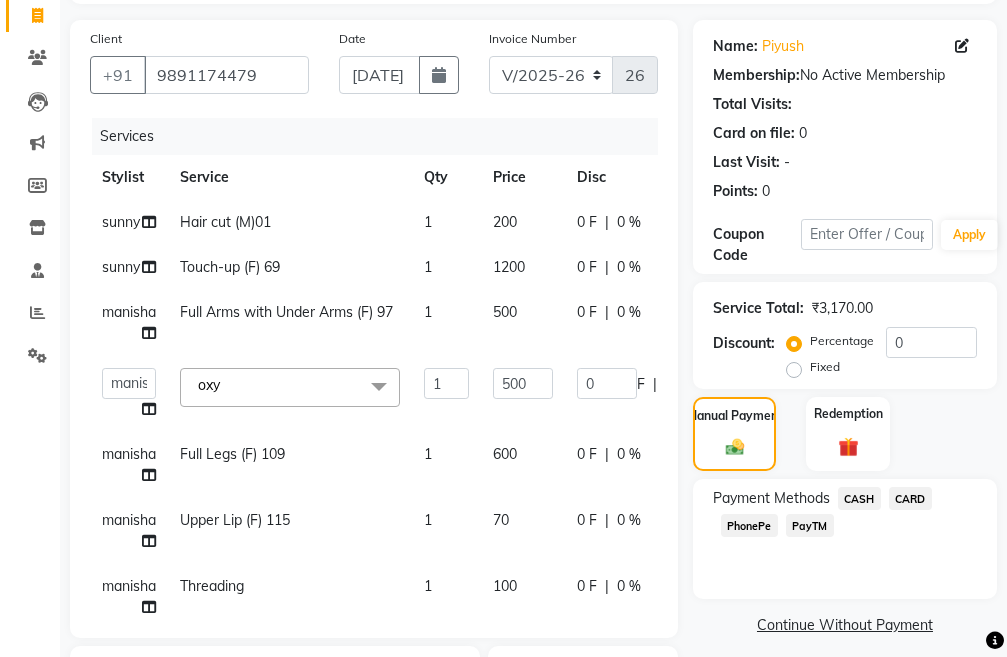 scroll, scrollTop: 73, scrollLeft: 0, axis: vertical 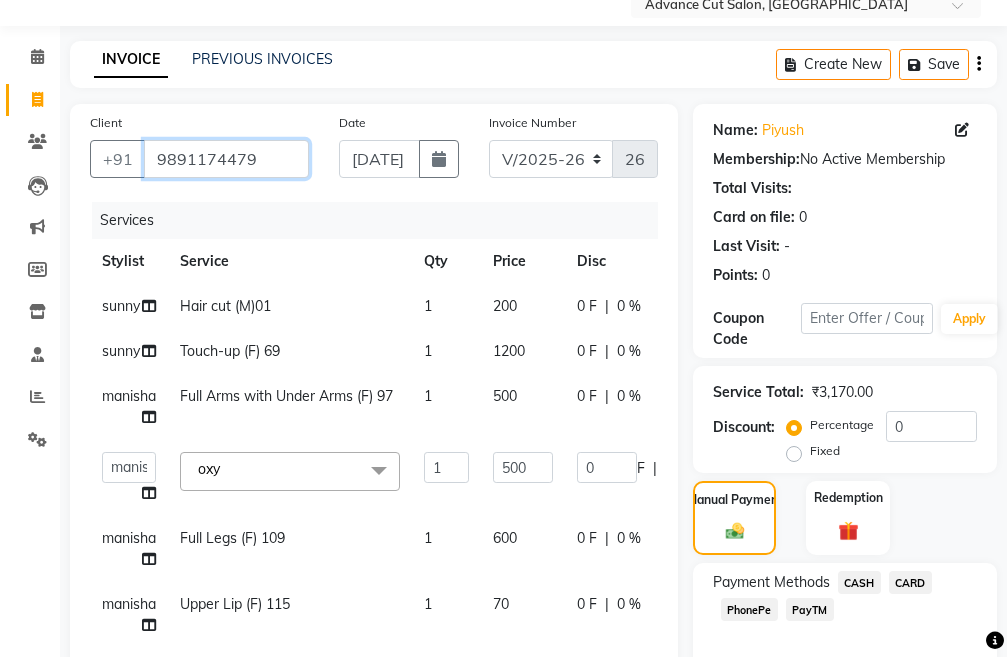 click on "9891174479" at bounding box center [226, 159] 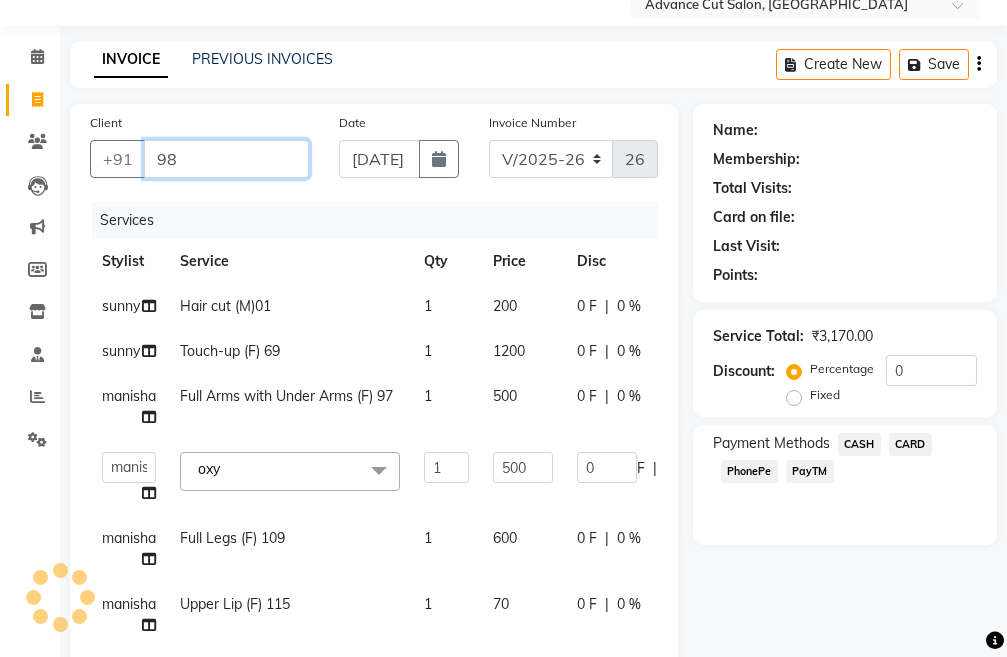 type on "9" 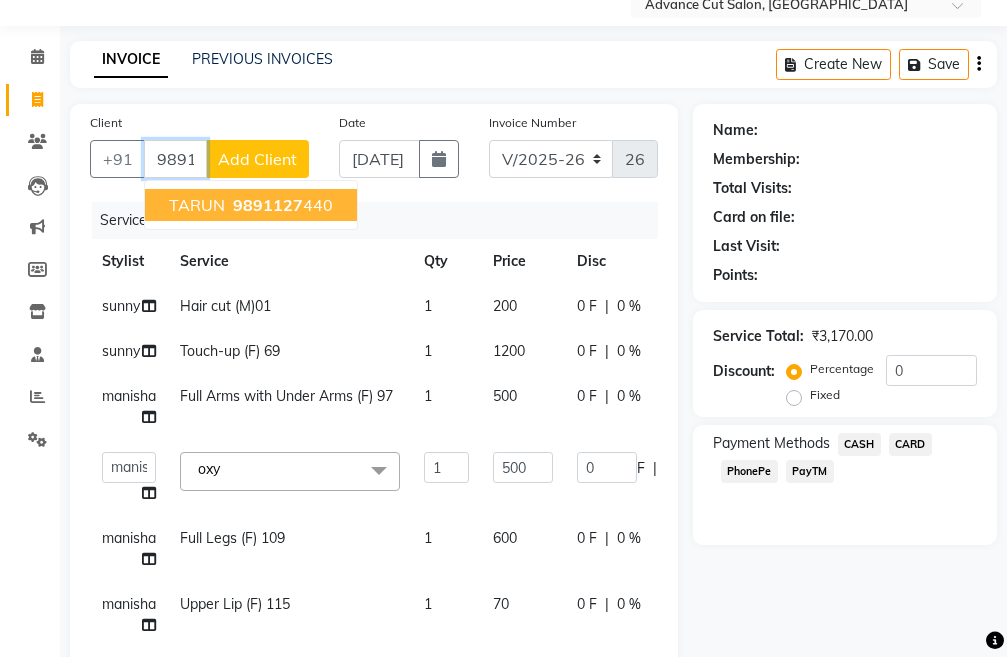 click on "9891127" at bounding box center [268, 205] 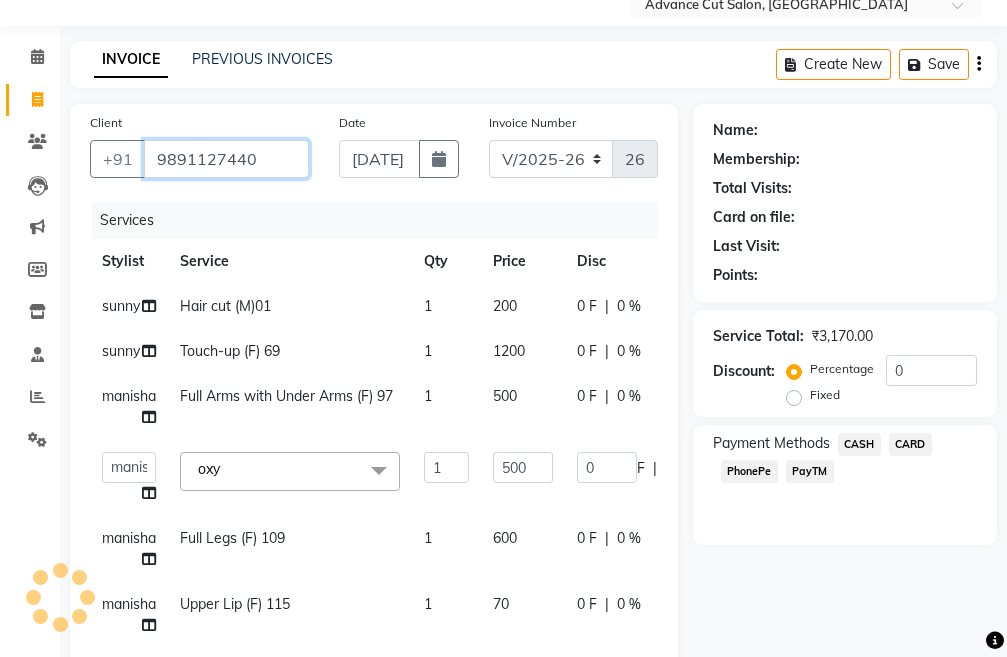 type on "9891127440" 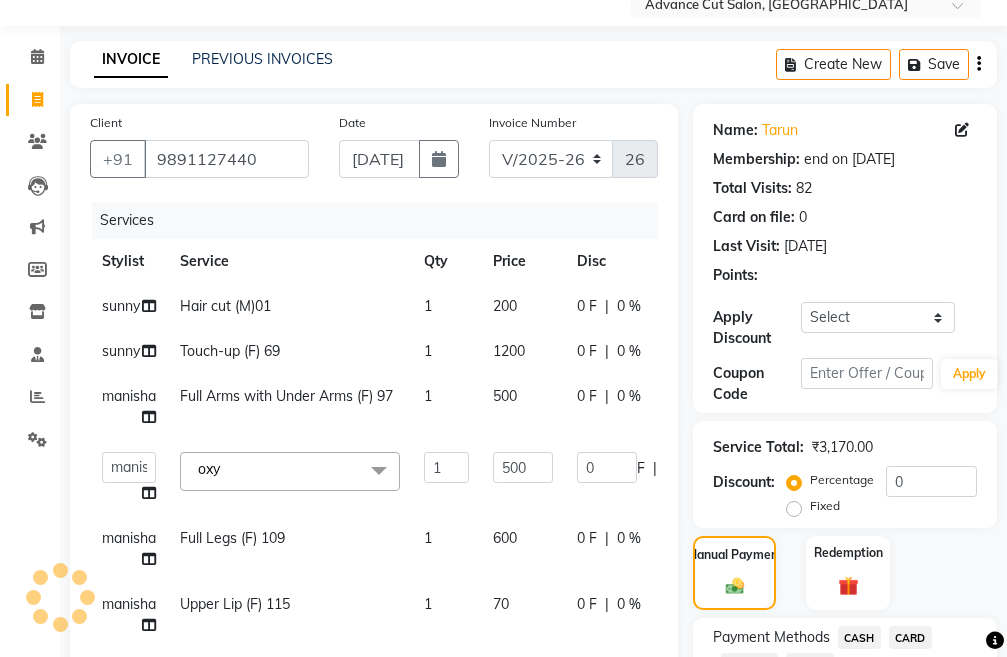 scroll, scrollTop: 45, scrollLeft: 0, axis: vertical 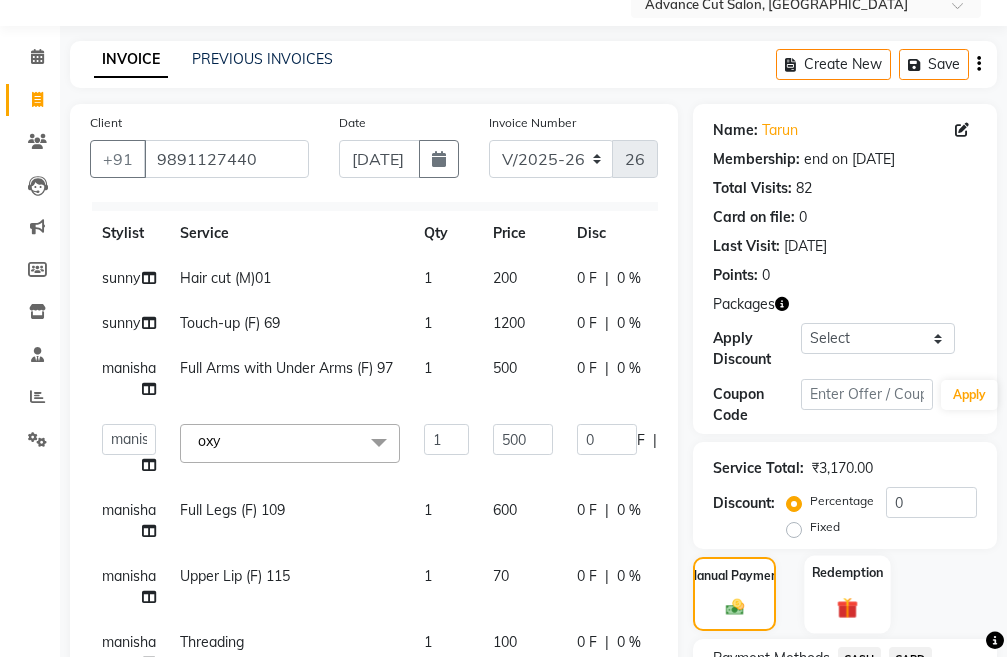 click on "Redemption" 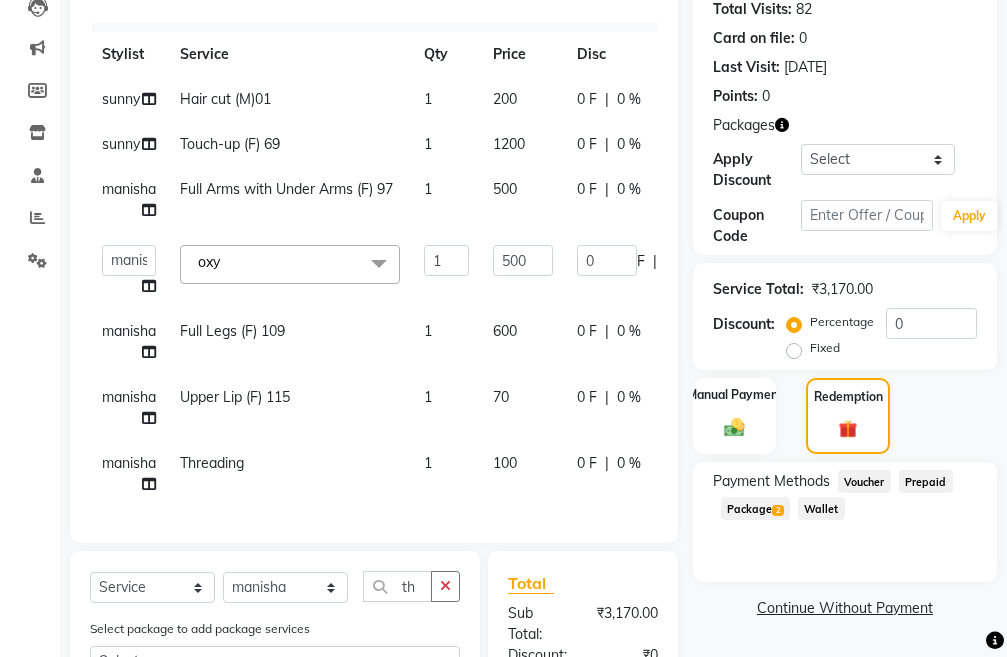 scroll, scrollTop: 473, scrollLeft: 0, axis: vertical 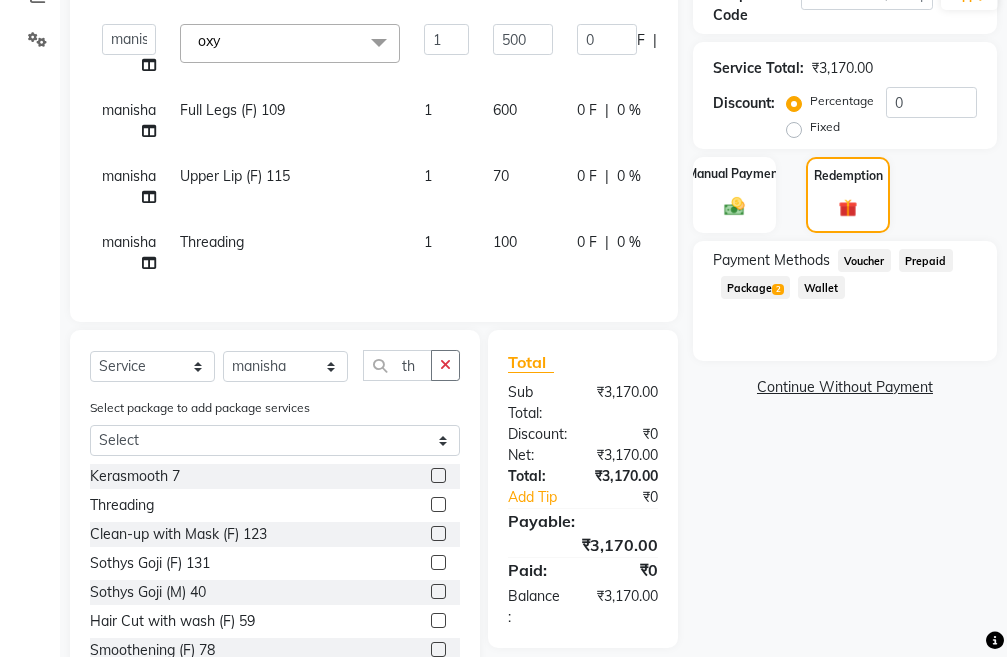 click on "Package  2" 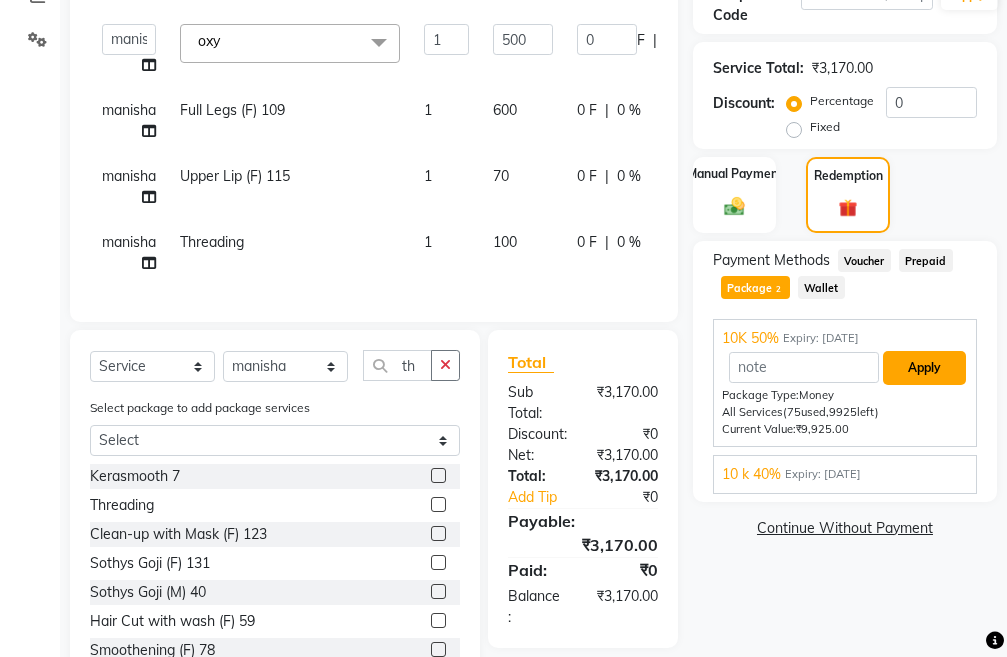 click on "Apply" at bounding box center (924, 368) 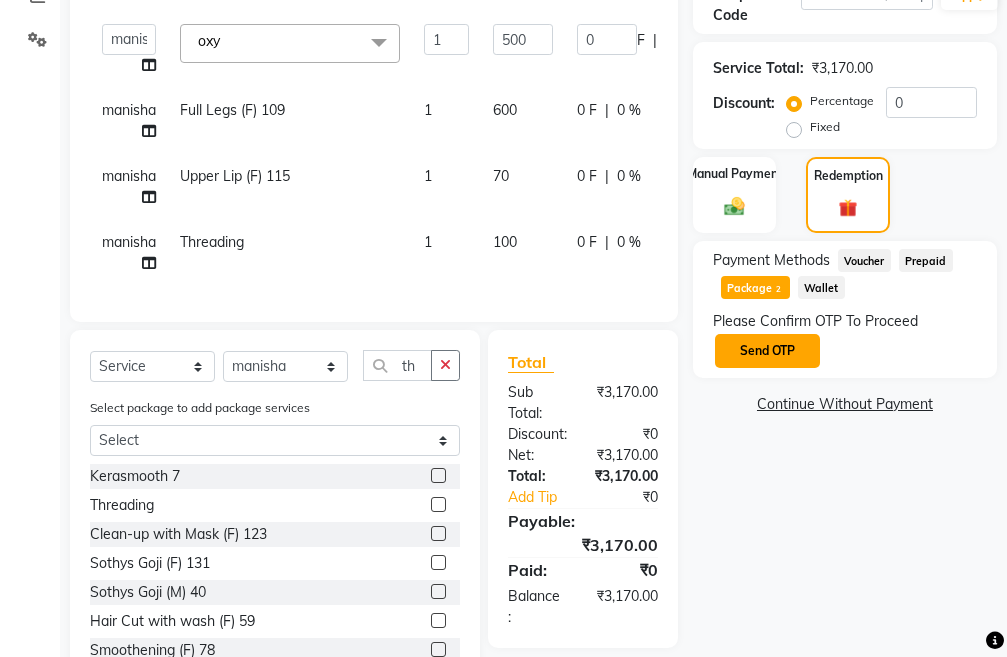 click on "Send OTP" 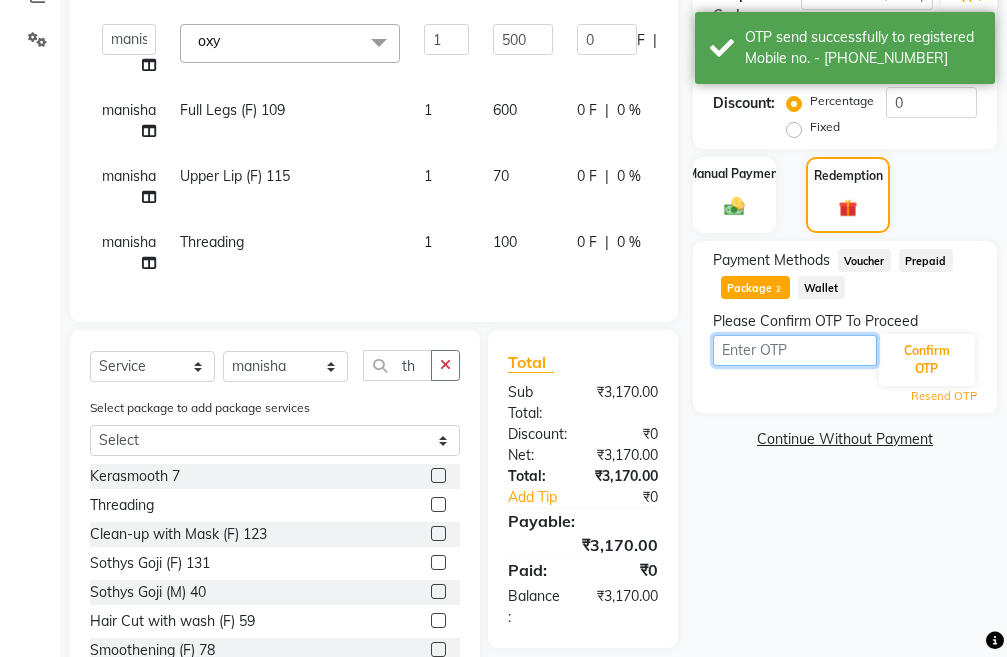 click at bounding box center [795, 350] 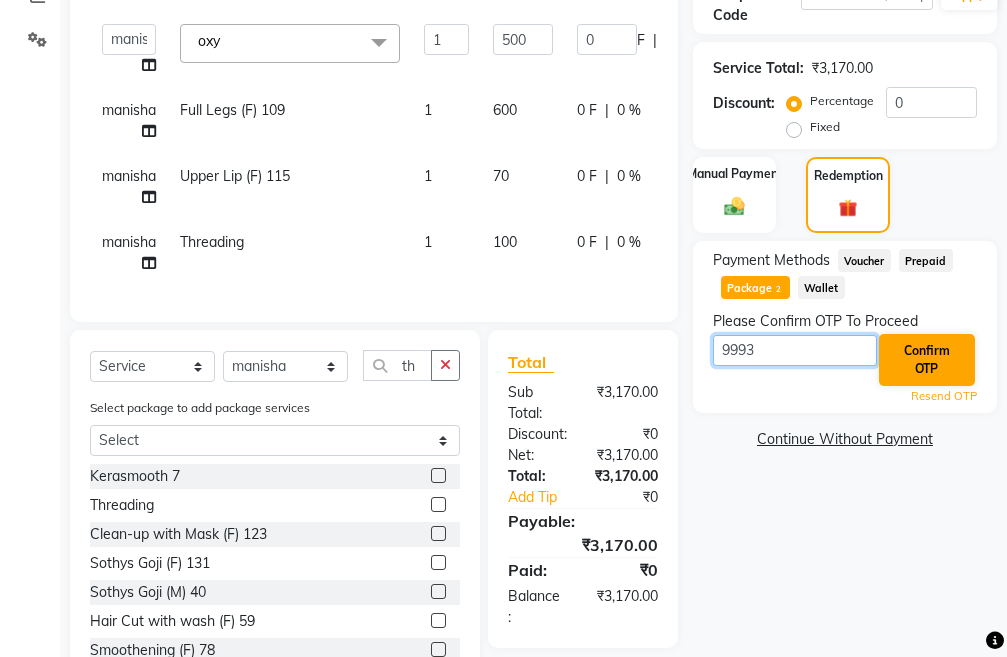 type on "9993" 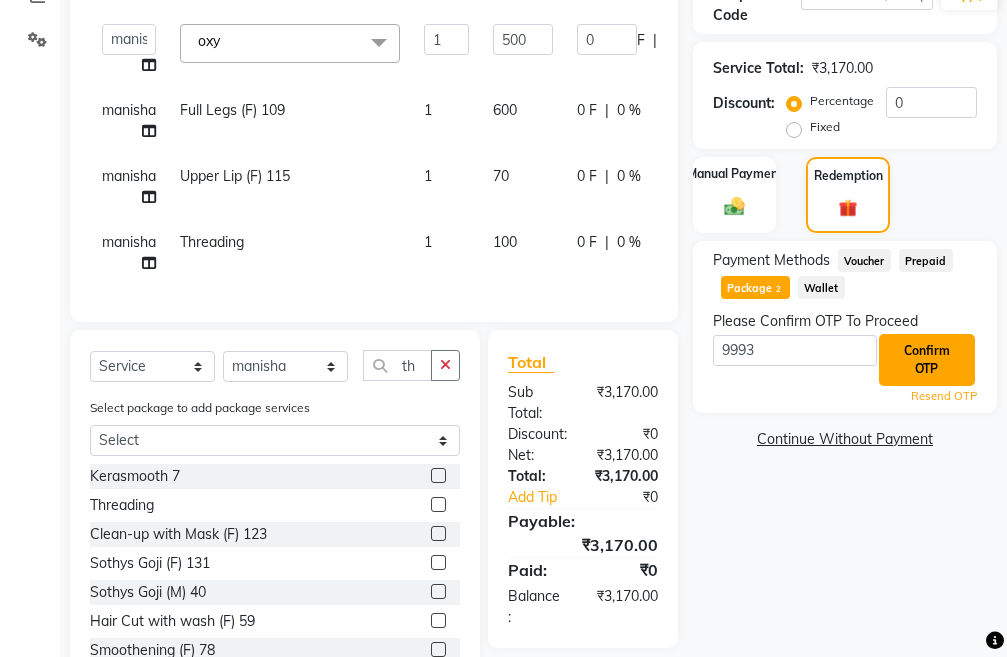 click on "Confirm OTP" 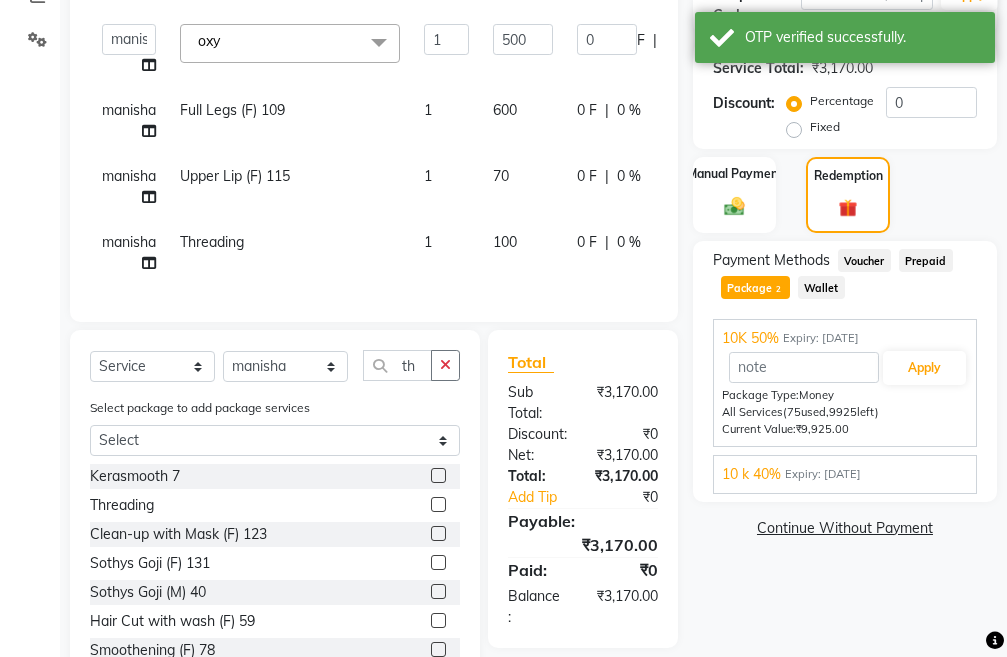 click on "10 k 40% Expiry: [DATE] Apply Package Type:  Money All Services  (8872  used,  1128   left)  Current Value:  ₹1,128.00" at bounding box center (845, 474) 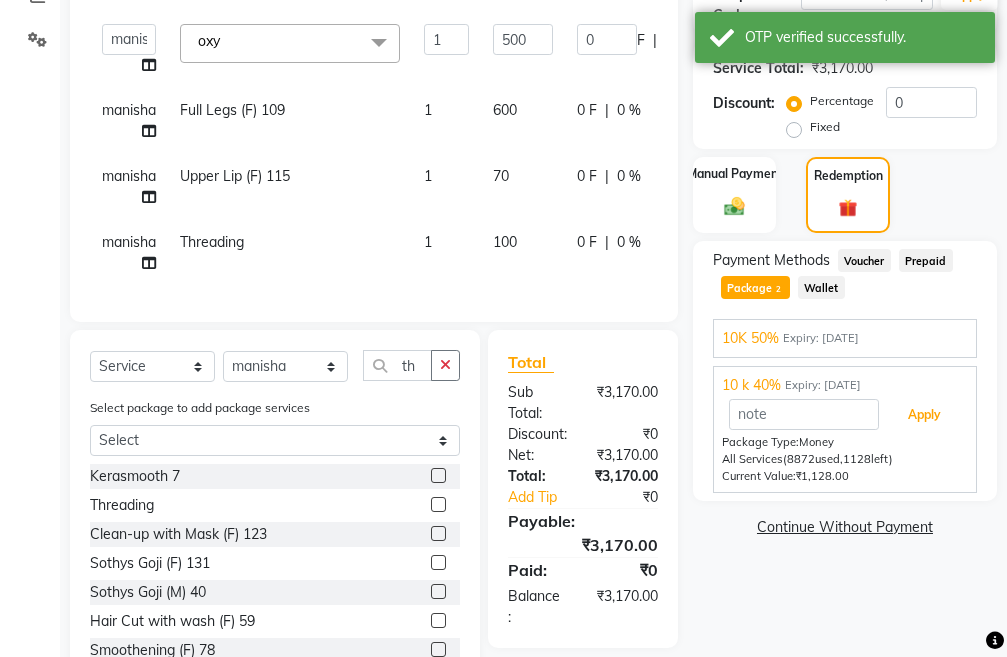 click on "Apply Package Type:  Money All Services  (8872  used,  1128   left)  Current Value:  ₹1,128.00" at bounding box center [845, 440] 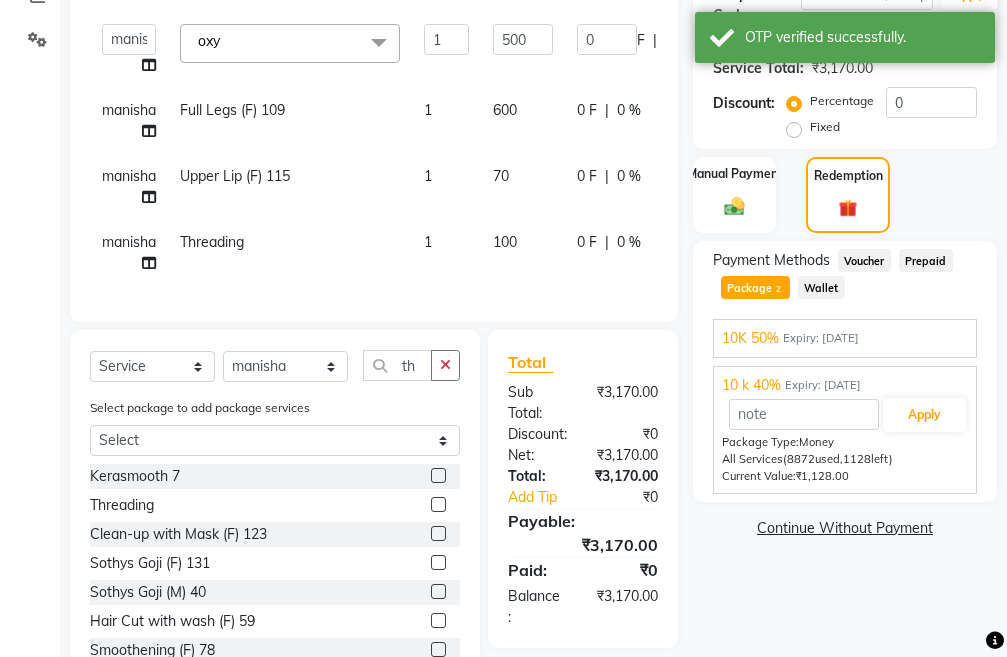click on "10K 50% Expiry: [DATE]" at bounding box center (845, 338) 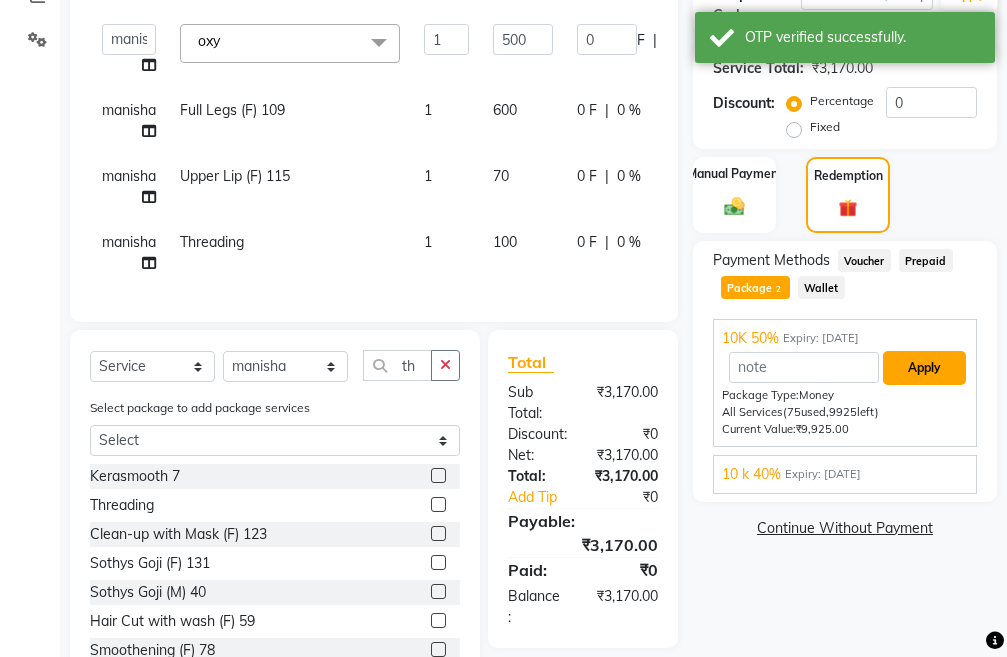 click on "Apply" at bounding box center [924, 368] 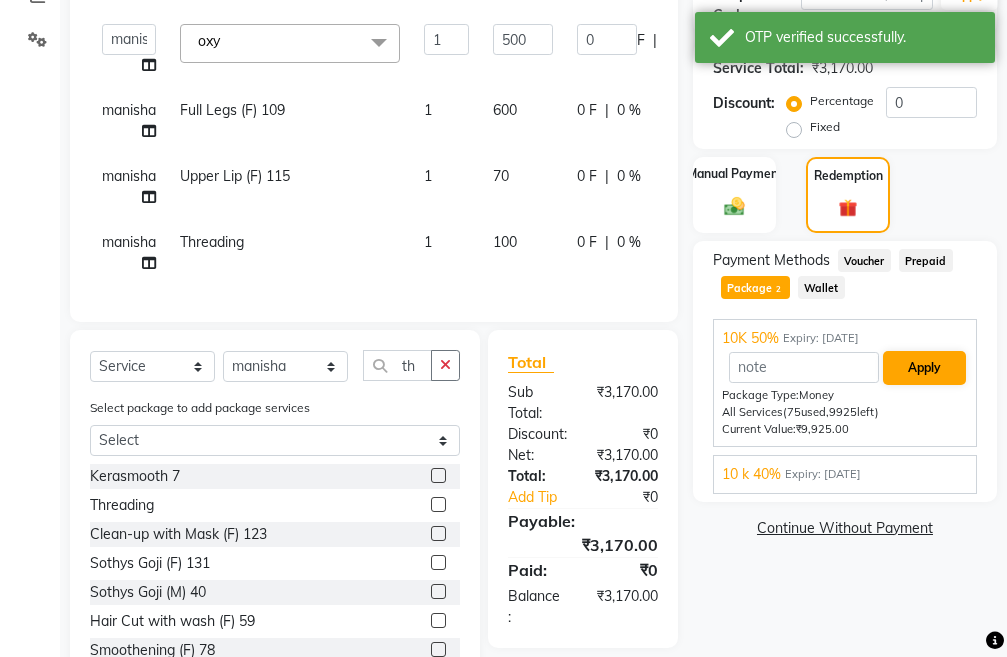 type on "250" 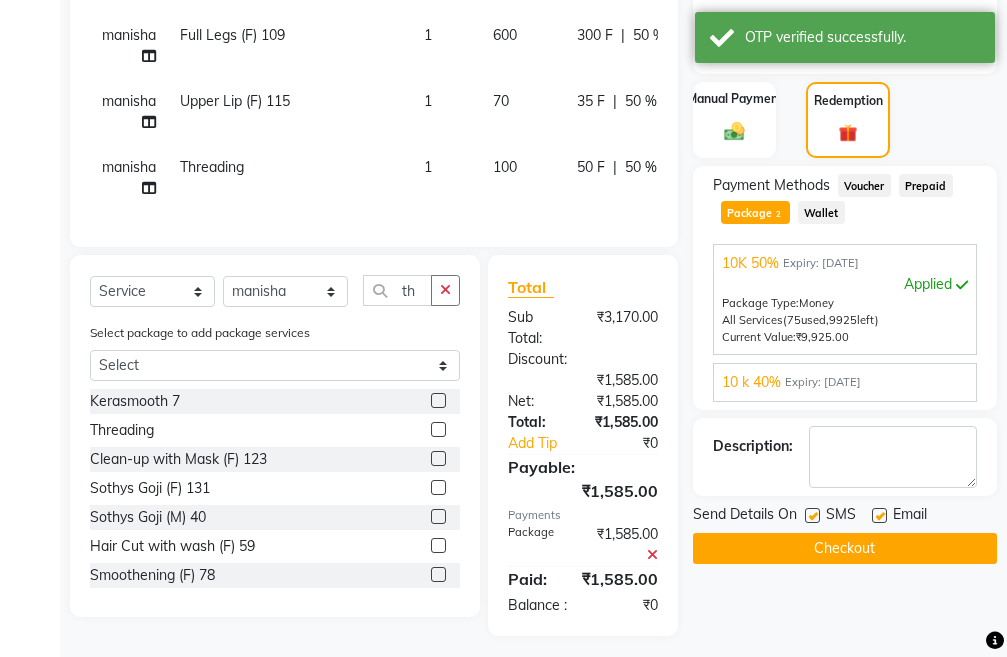 scroll, scrollTop: 578, scrollLeft: 0, axis: vertical 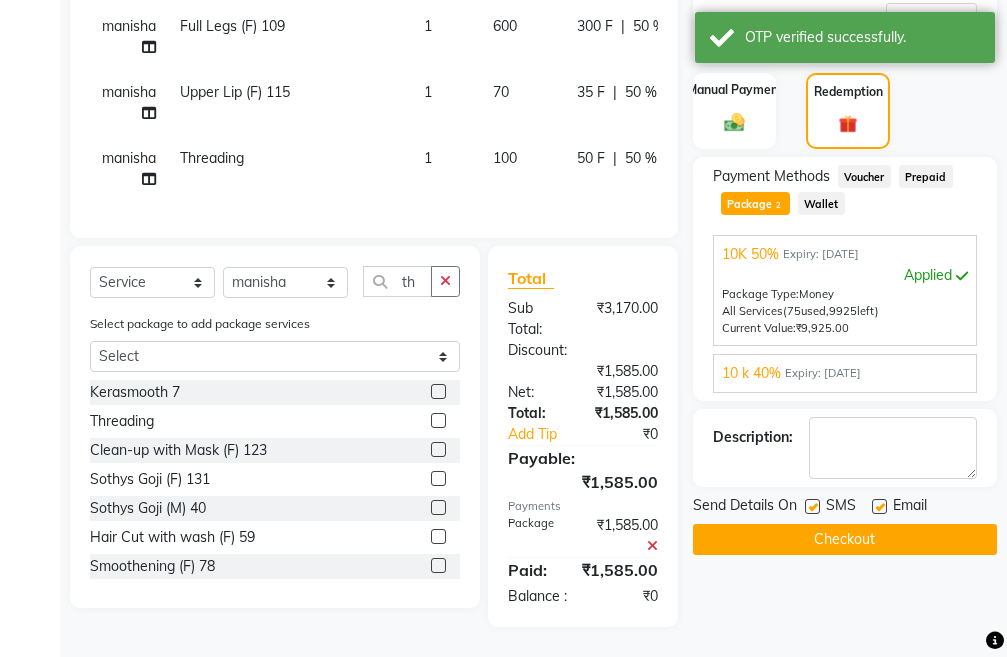 click on "Checkout" 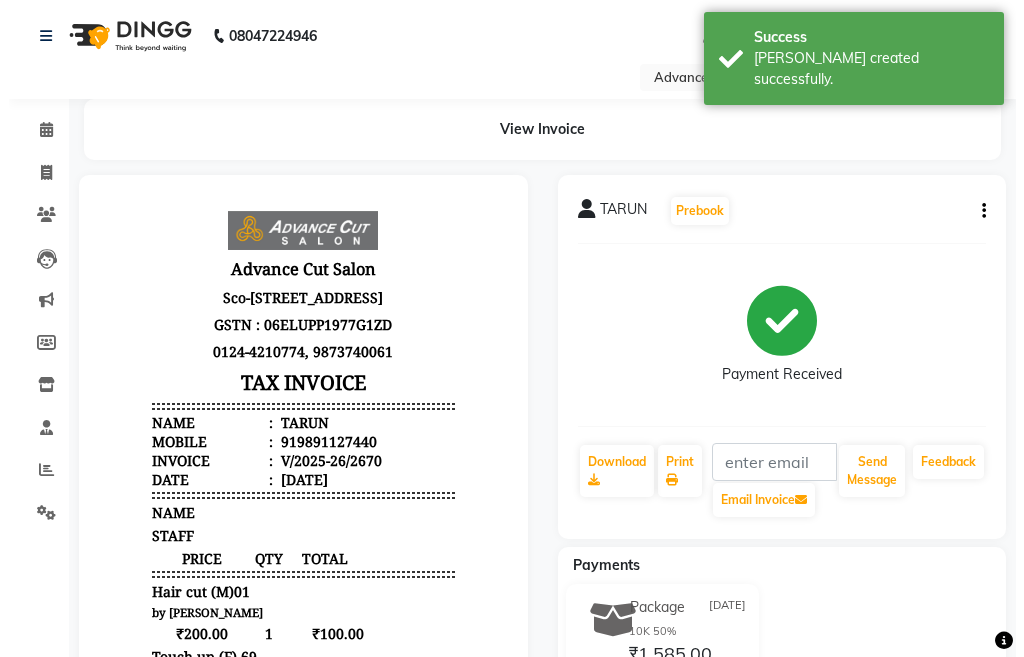 scroll, scrollTop: 0, scrollLeft: 0, axis: both 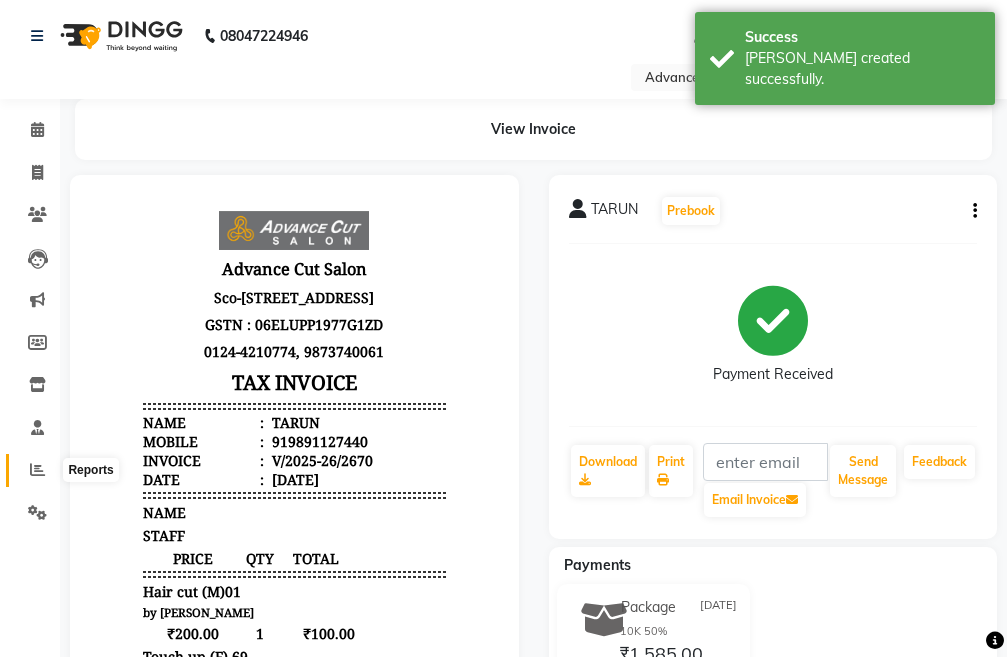 click 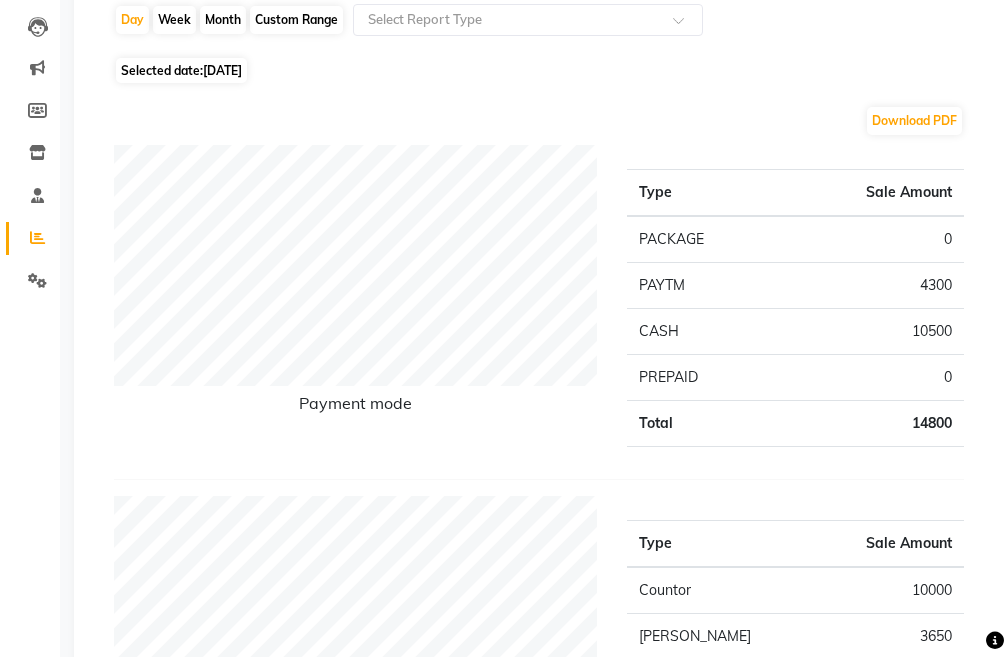 scroll, scrollTop: 0, scrollLeft: 0, axis: both 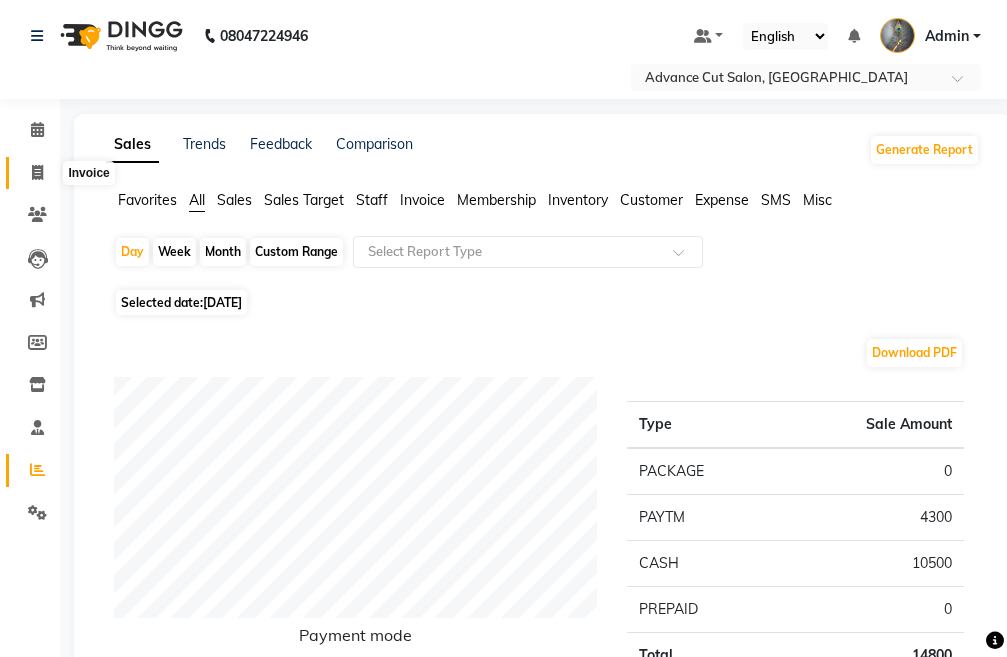 click 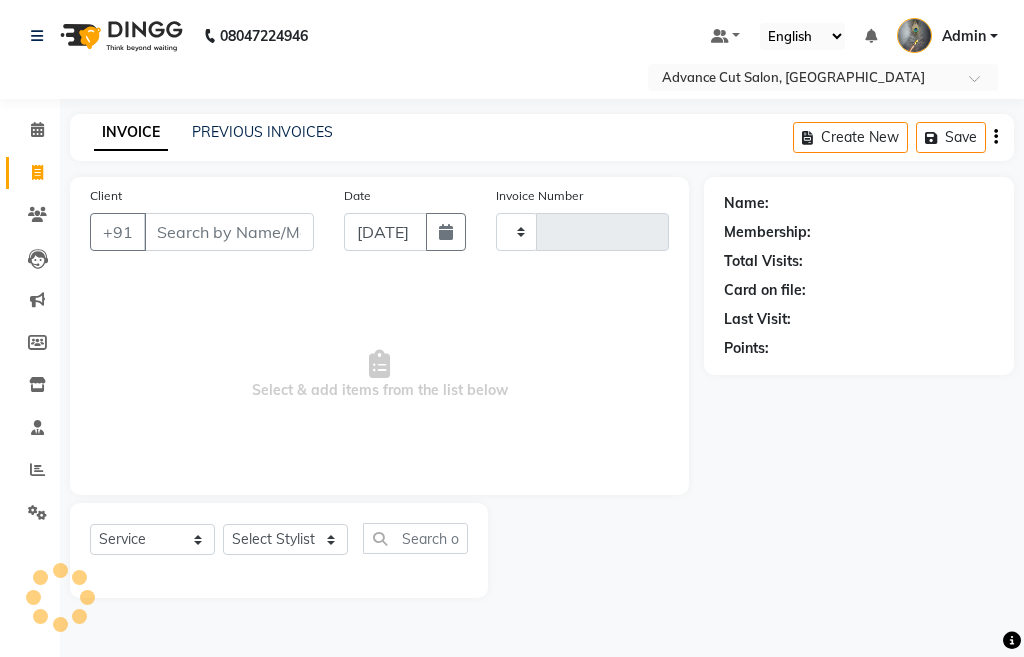 type on "2671" 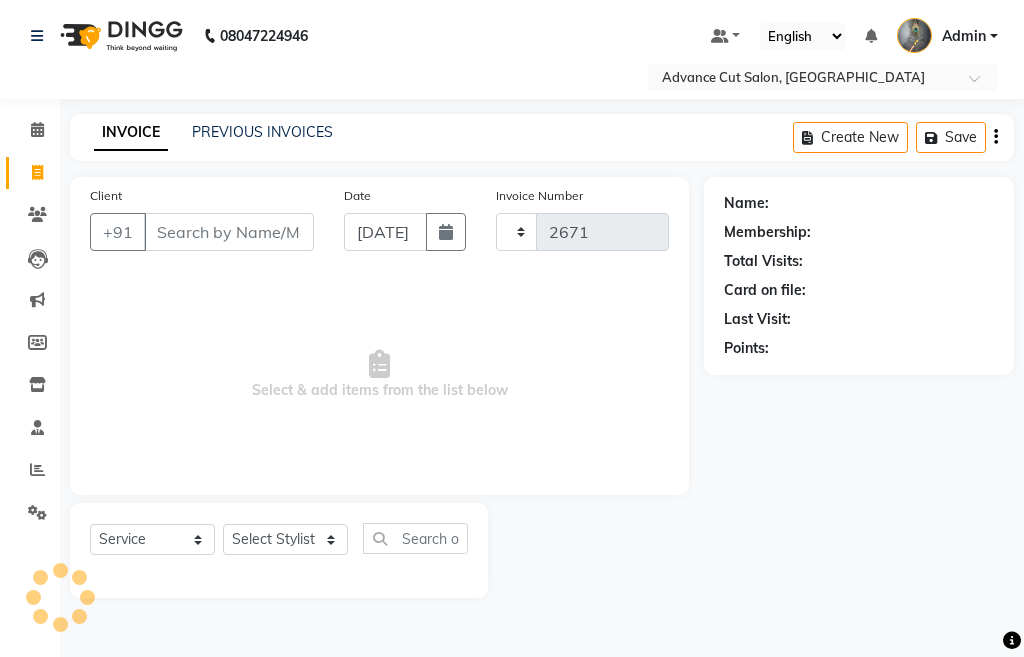 select on "4939" 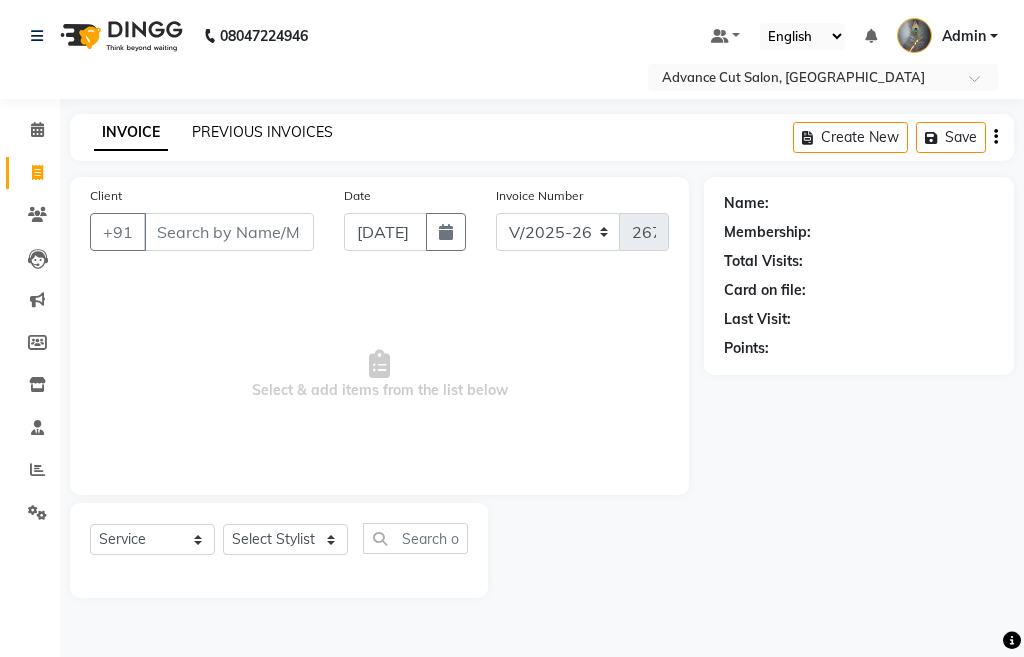 click on "PREVIOUS INVOICES" 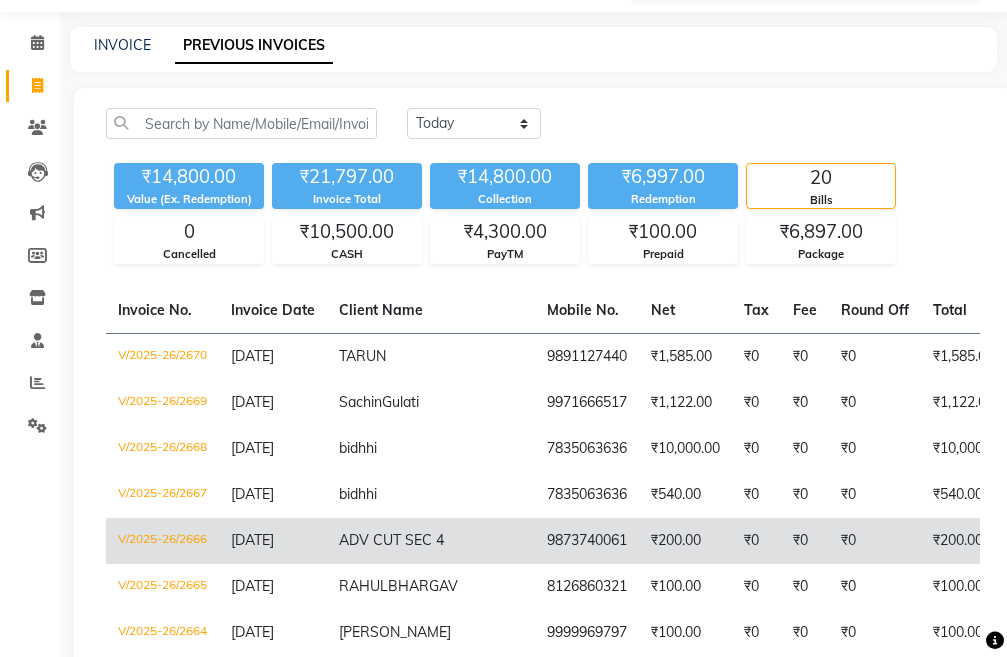 scroll, scrollTop: 100, scrollLeft: 0, axis: vertical 